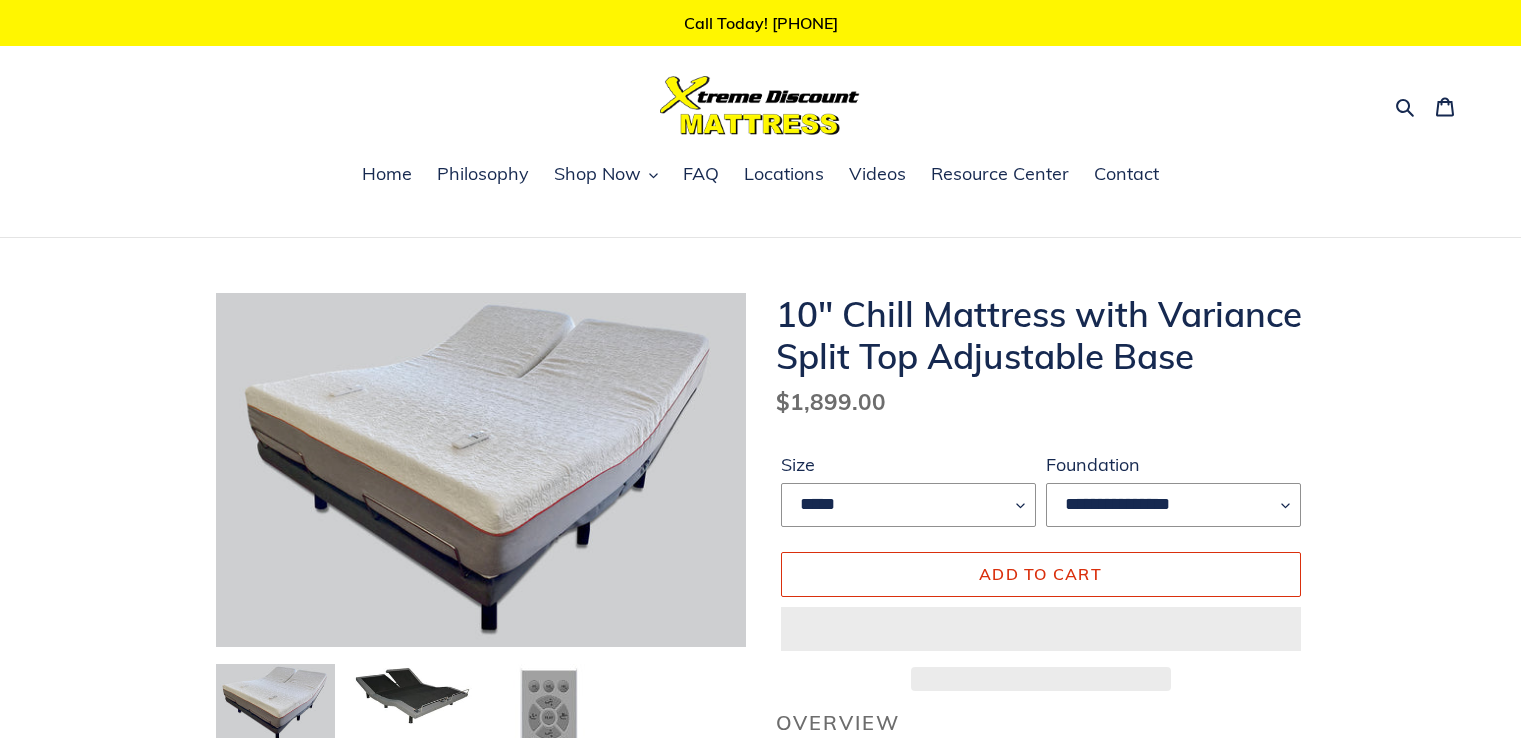 scroll, scrollTop: 0, scrollLeft: 0, axis: both 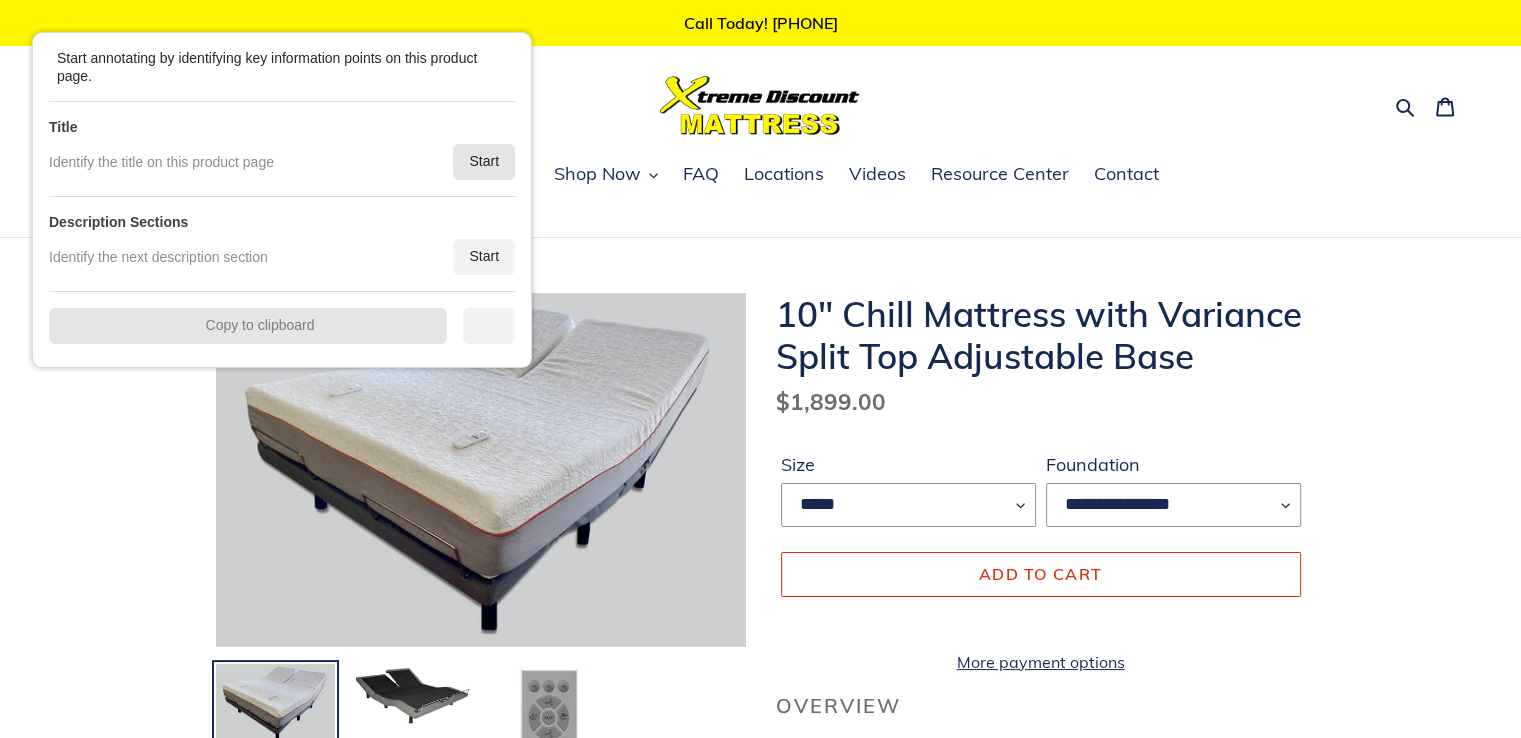 click on "Start" at bounding box center [484, 162] 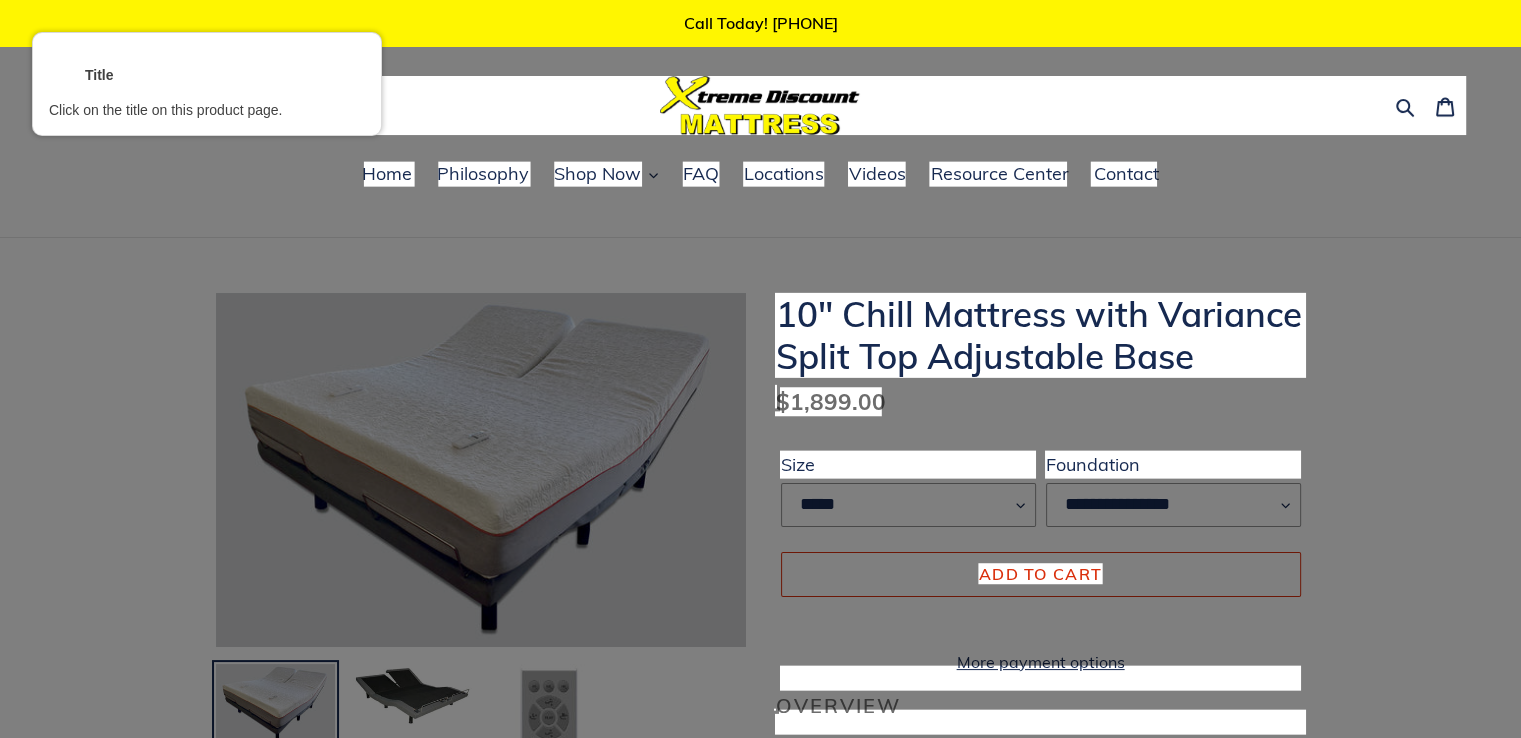 click at bounding box center (1040, 335) 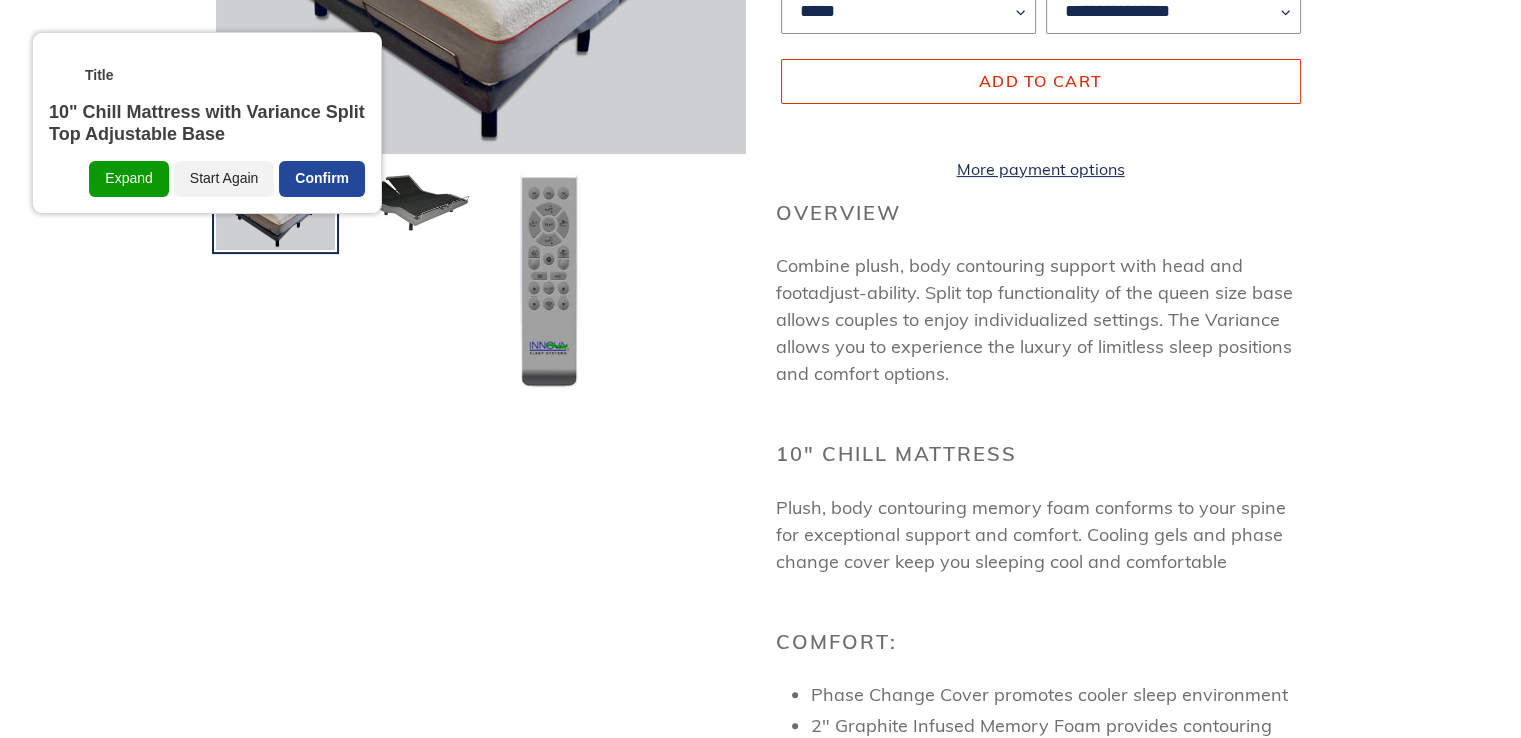scroll, scrollTop: 500, scrollLeft: 0, axis: vertical 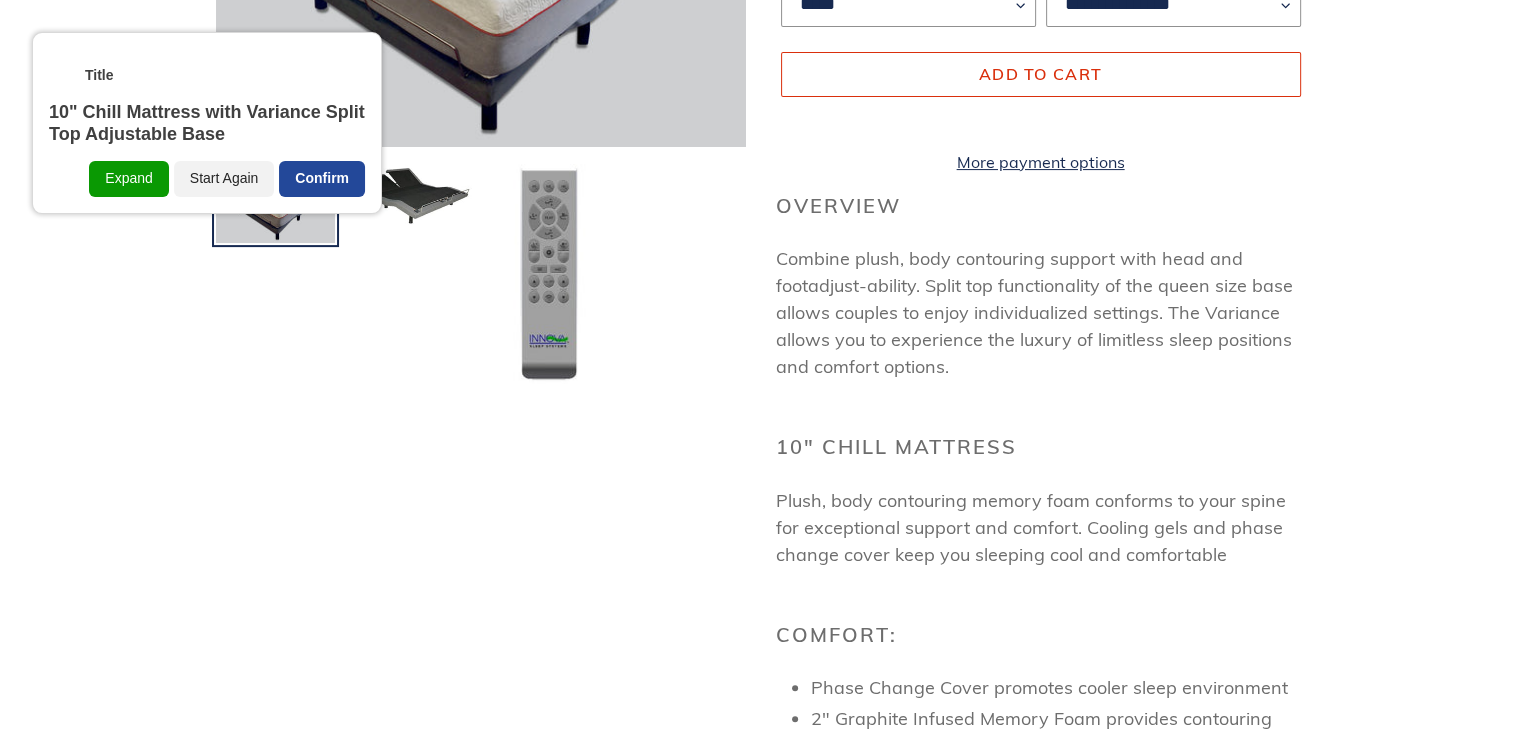 click on "Confirm" at bounding box center [322, 179] 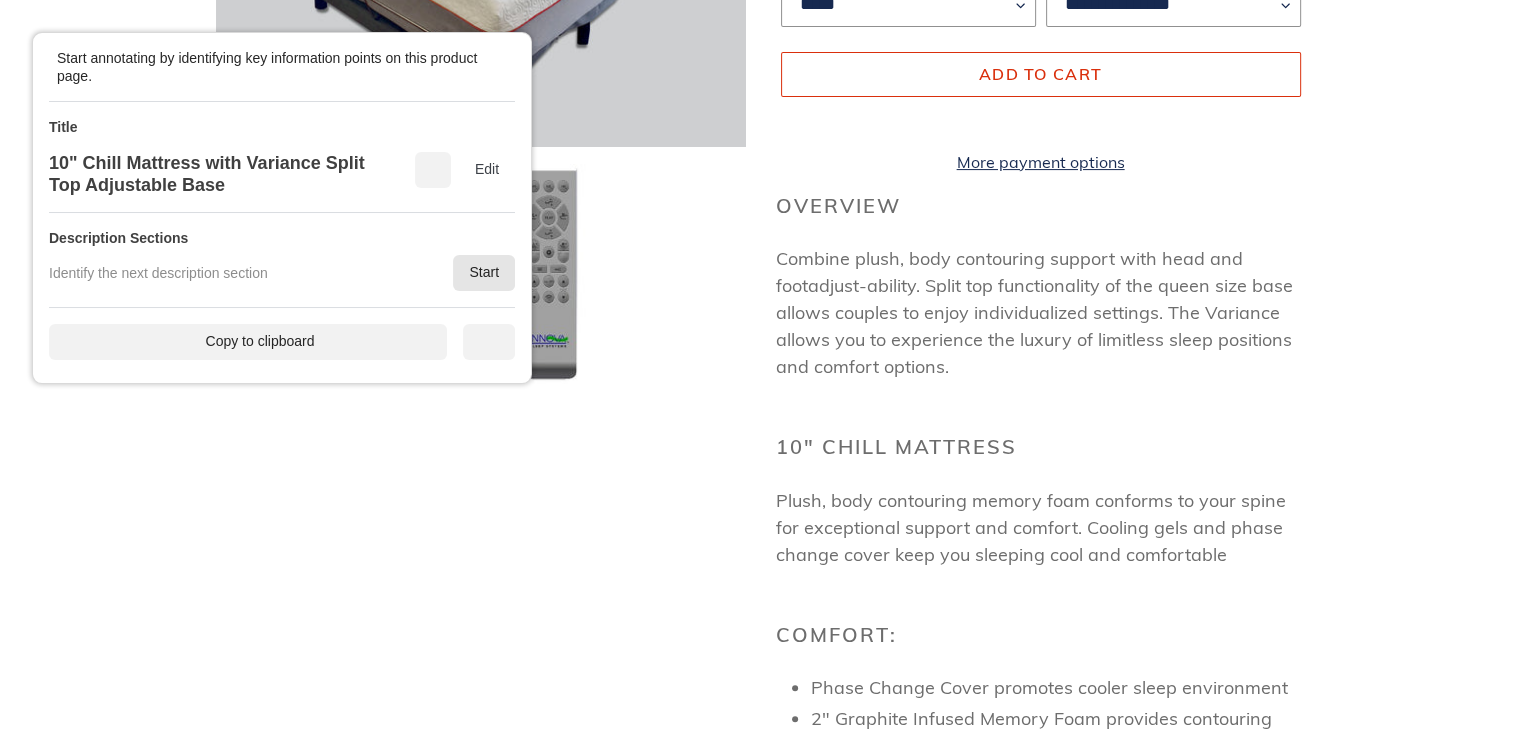 click on "Start" at bounding box center (484, 273) 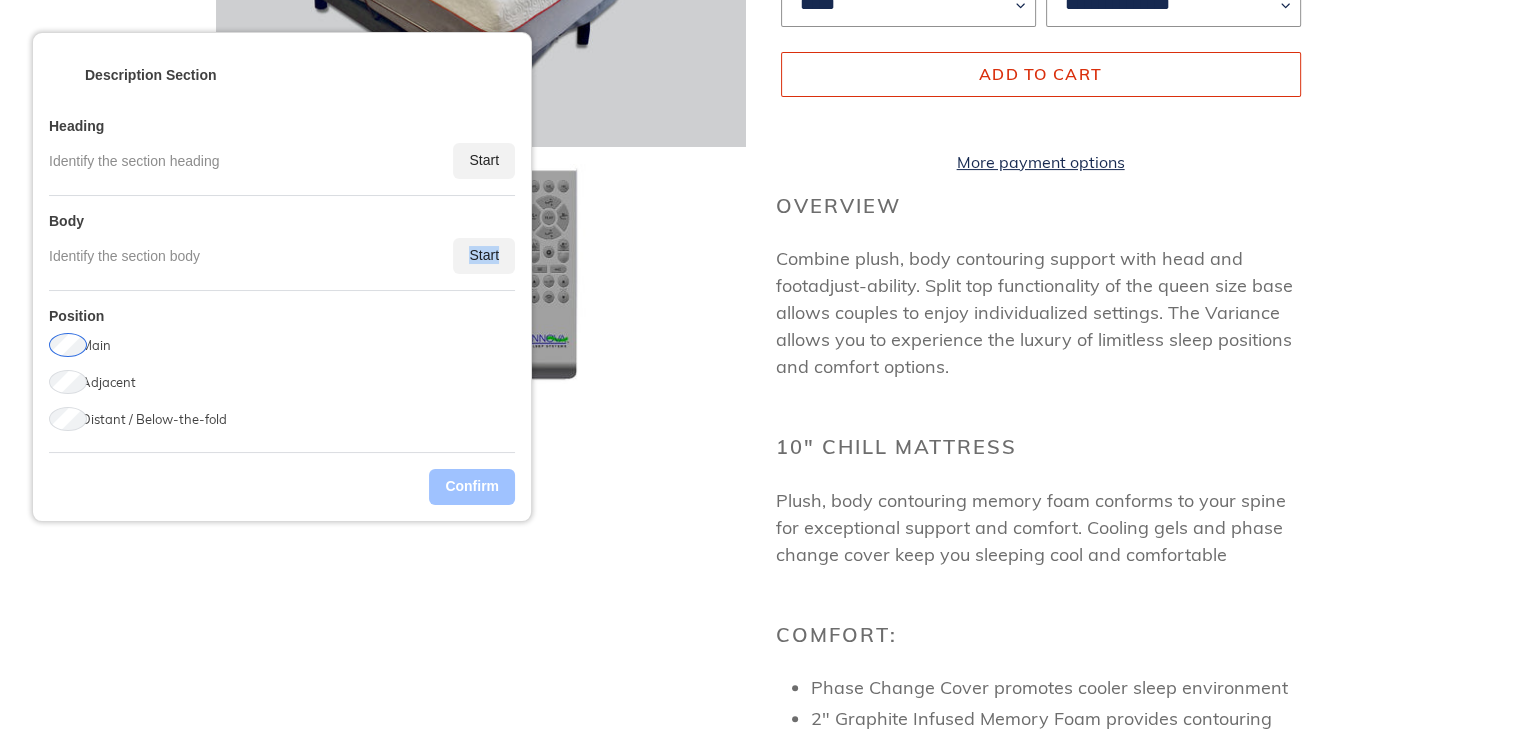 click on "Start" at bounding box center [484, 256] 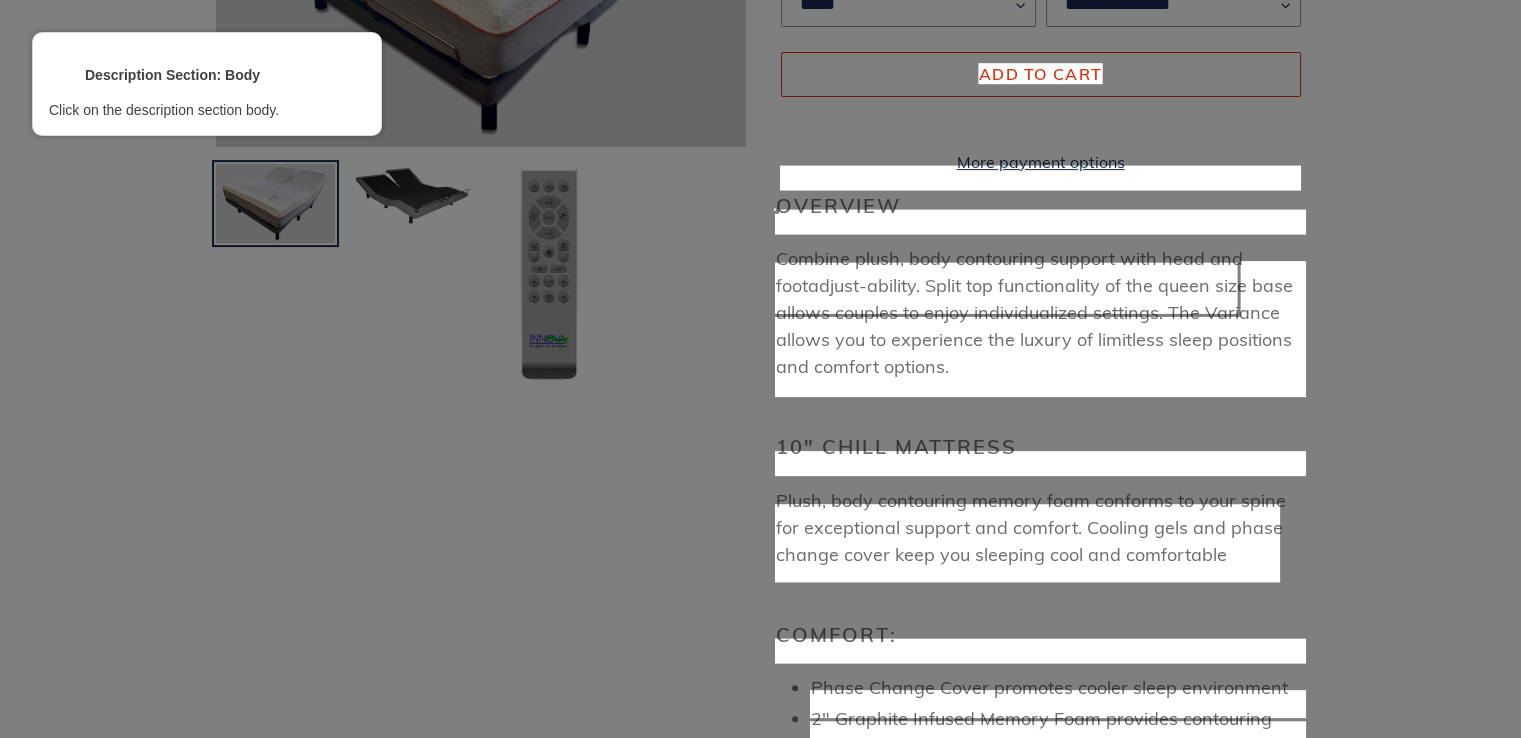 click at bounding box center (1040, 329) 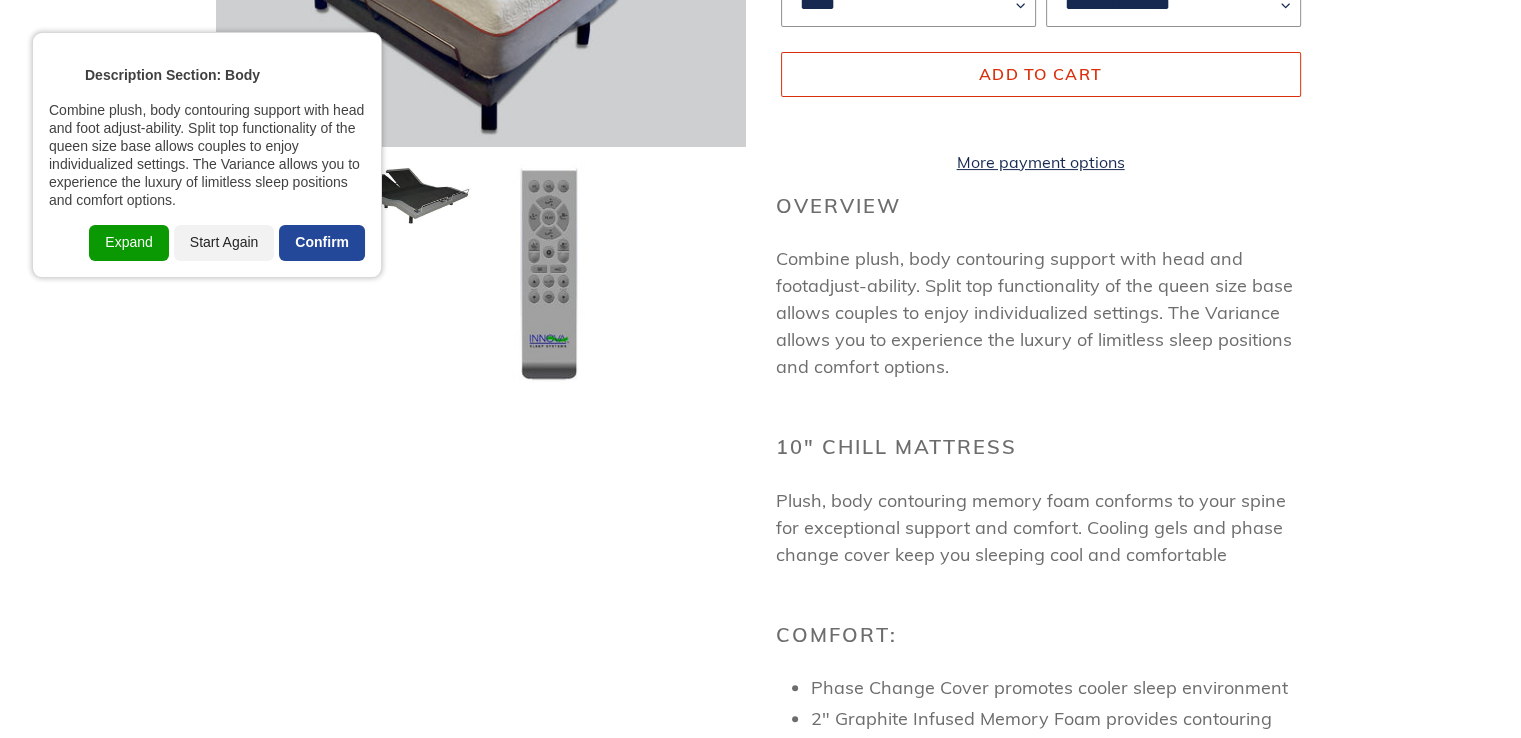 click on "Confirm" at bounding box center [322, 243] 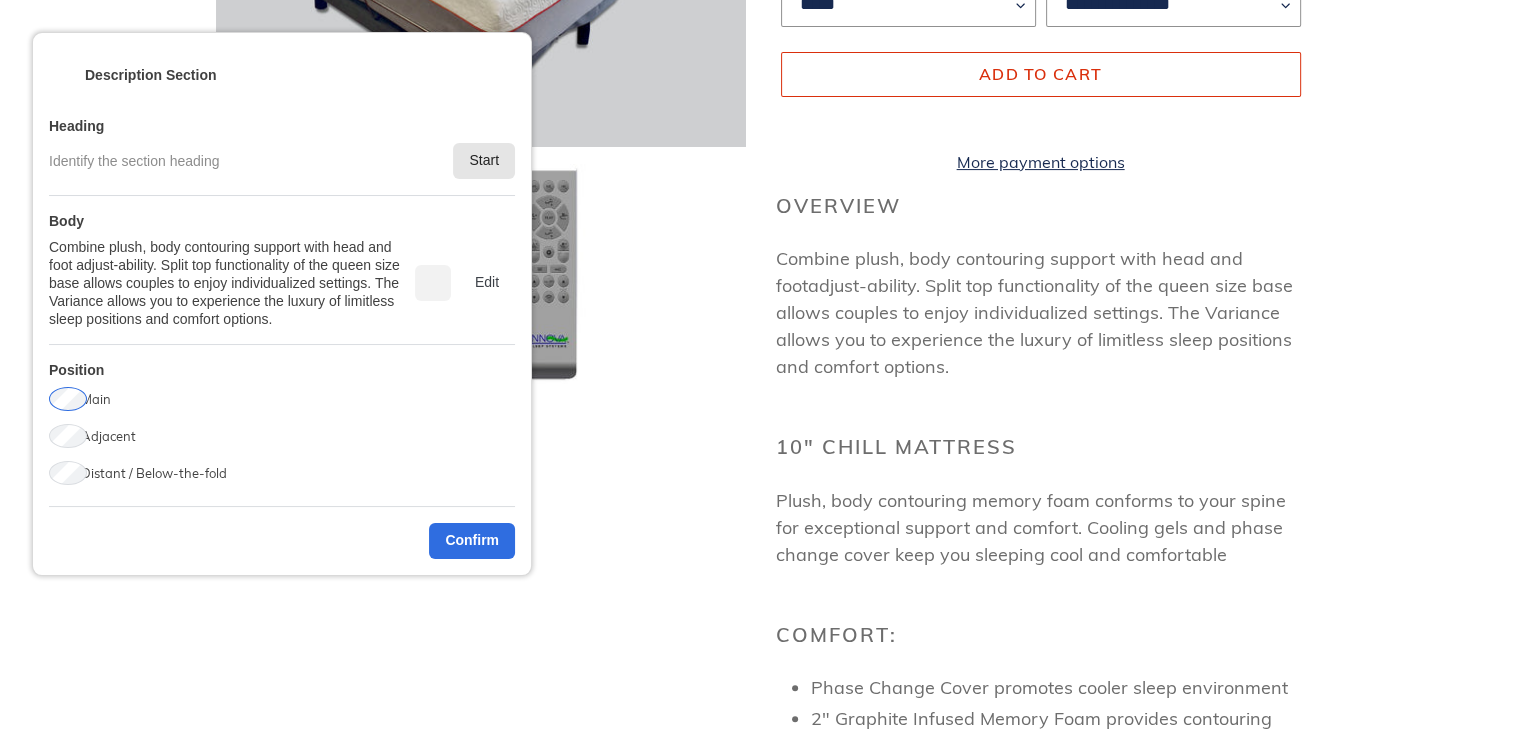 click on "Start" at bounding box center [484, 161] 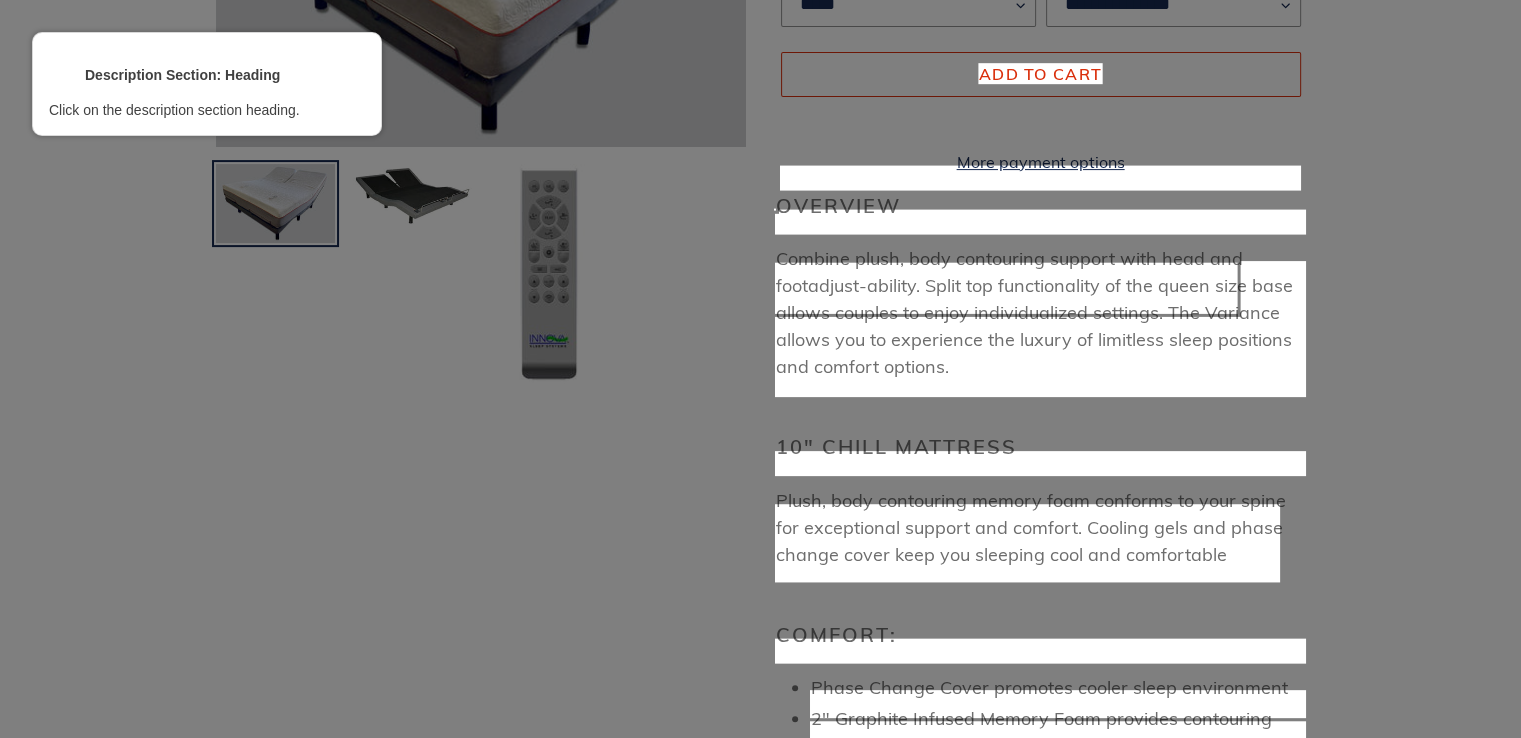 click at bounding box center (1040, 222) 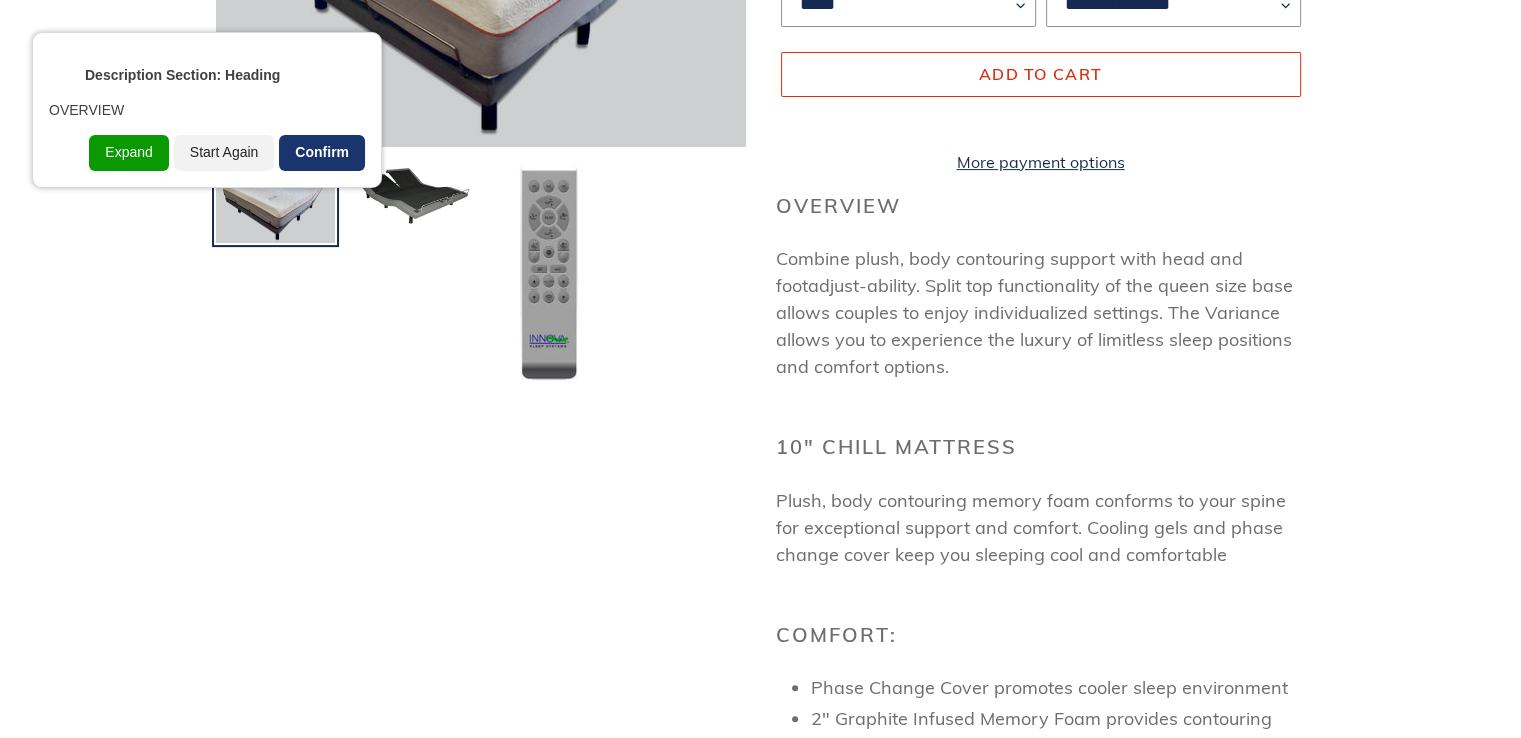 click on "Confirm" at bounding box center [322, 153] 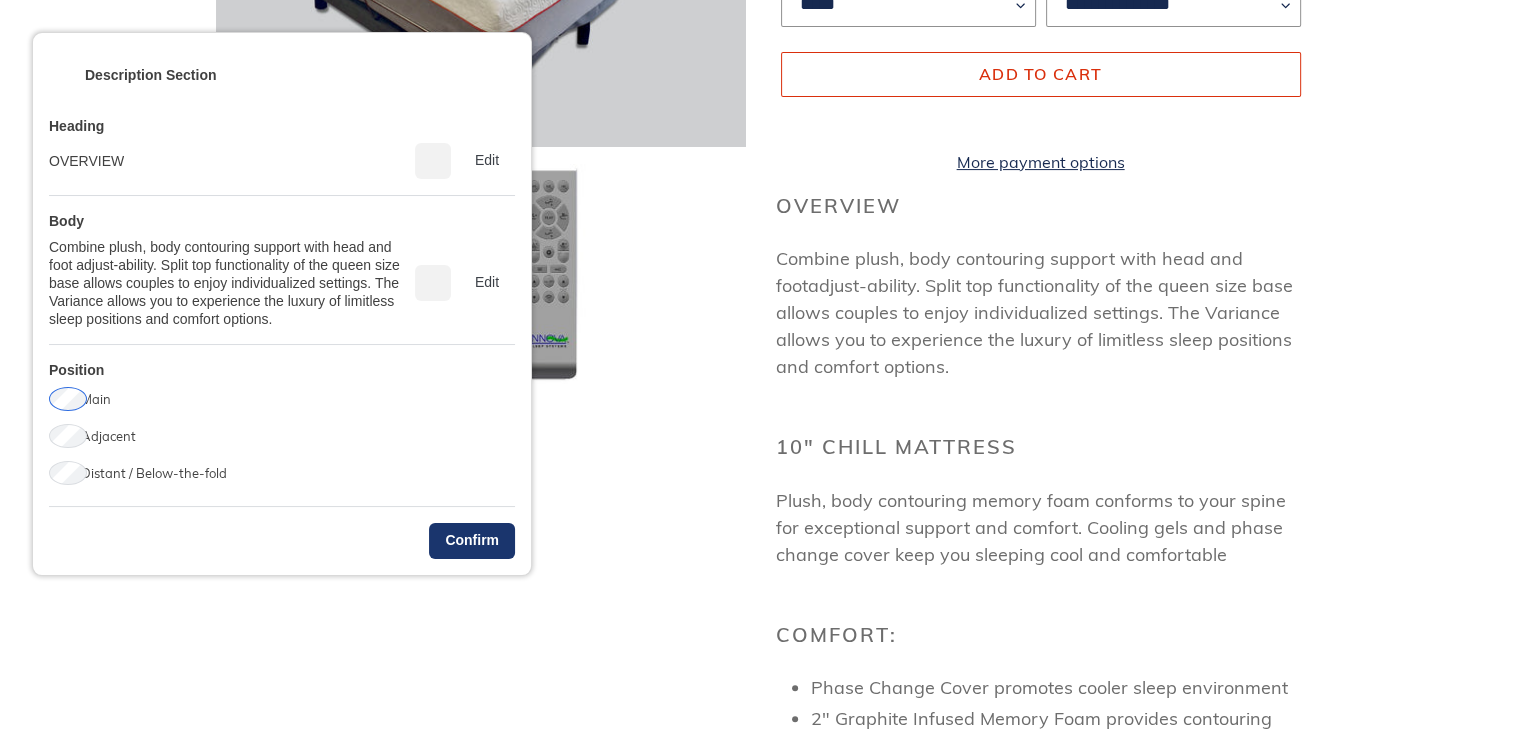 click on "Confirm" at bounding box center (472, 541) 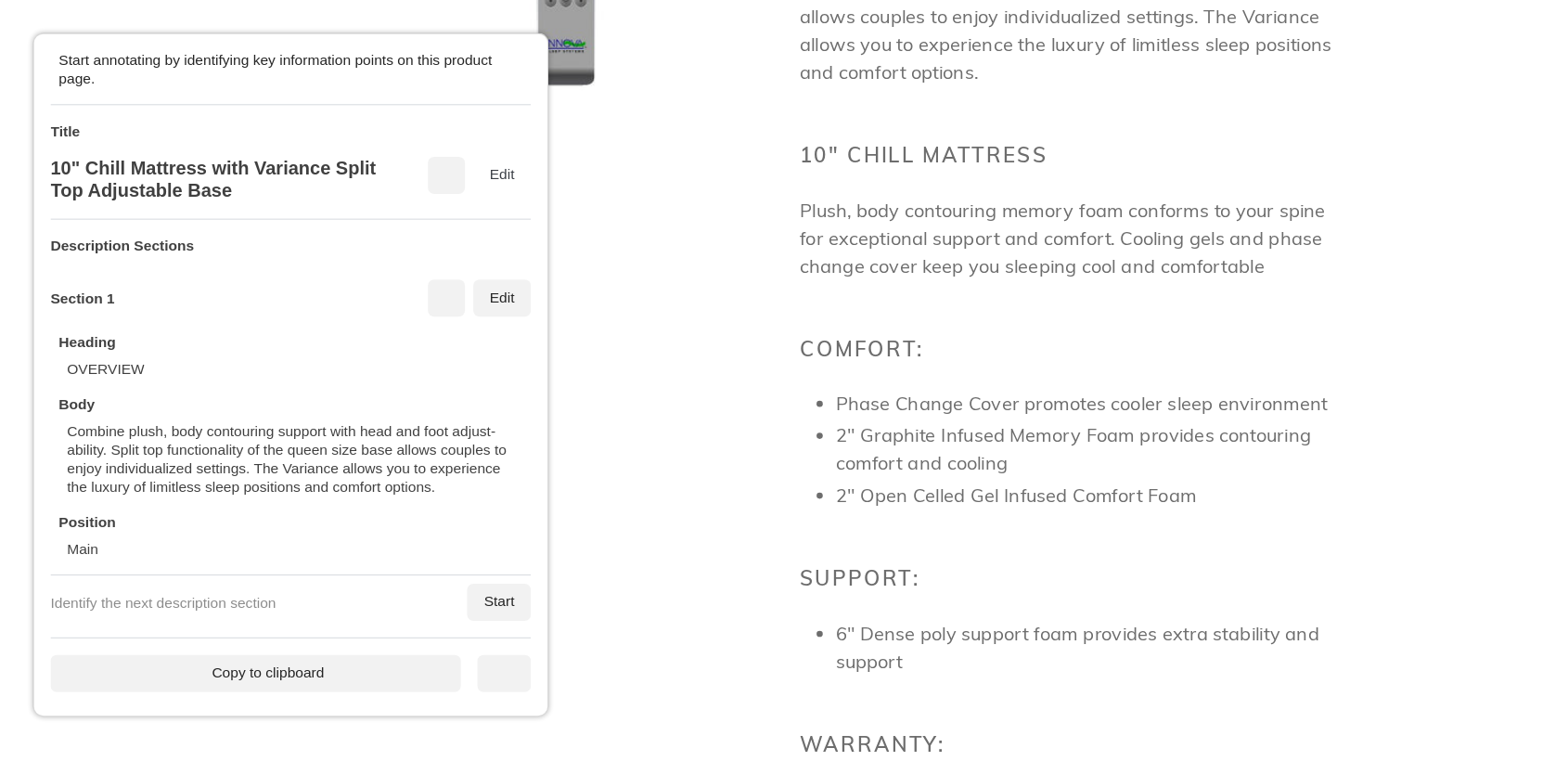 scroll, scrollTop: 742, scrollLeft: 0, axis: vertical 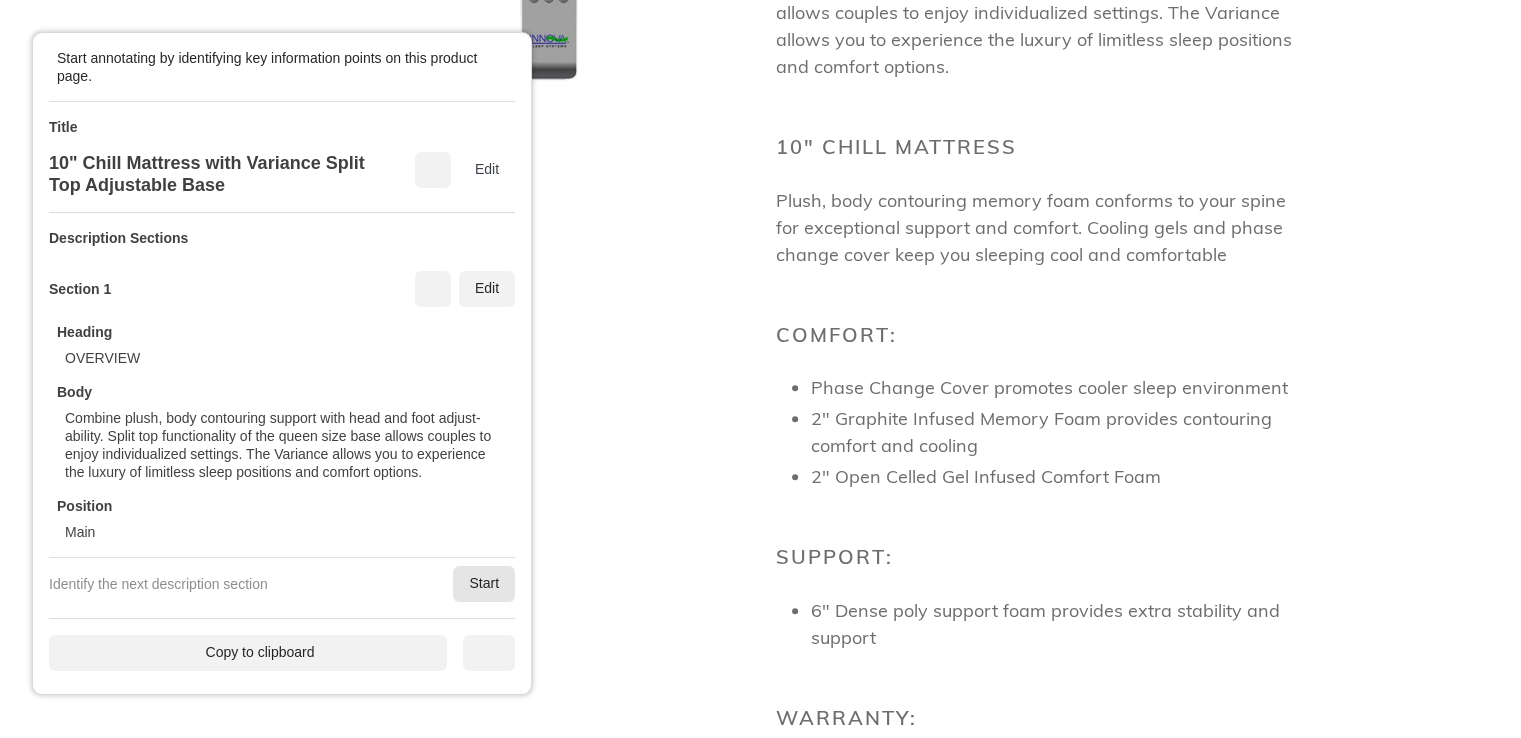 click on "Start" at bounding box center [484, 584] 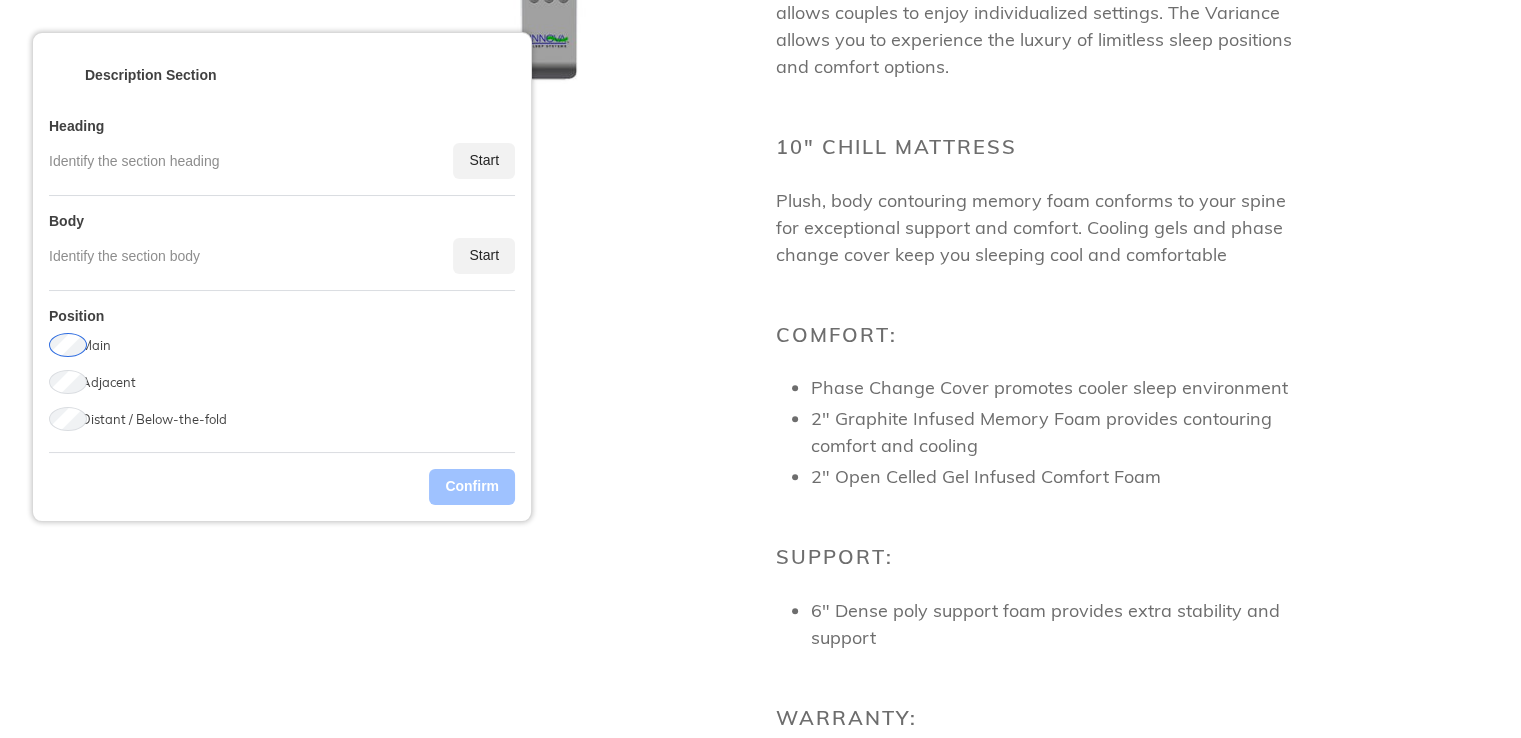 click on "Adjacent" at bounding box center [108, 382] 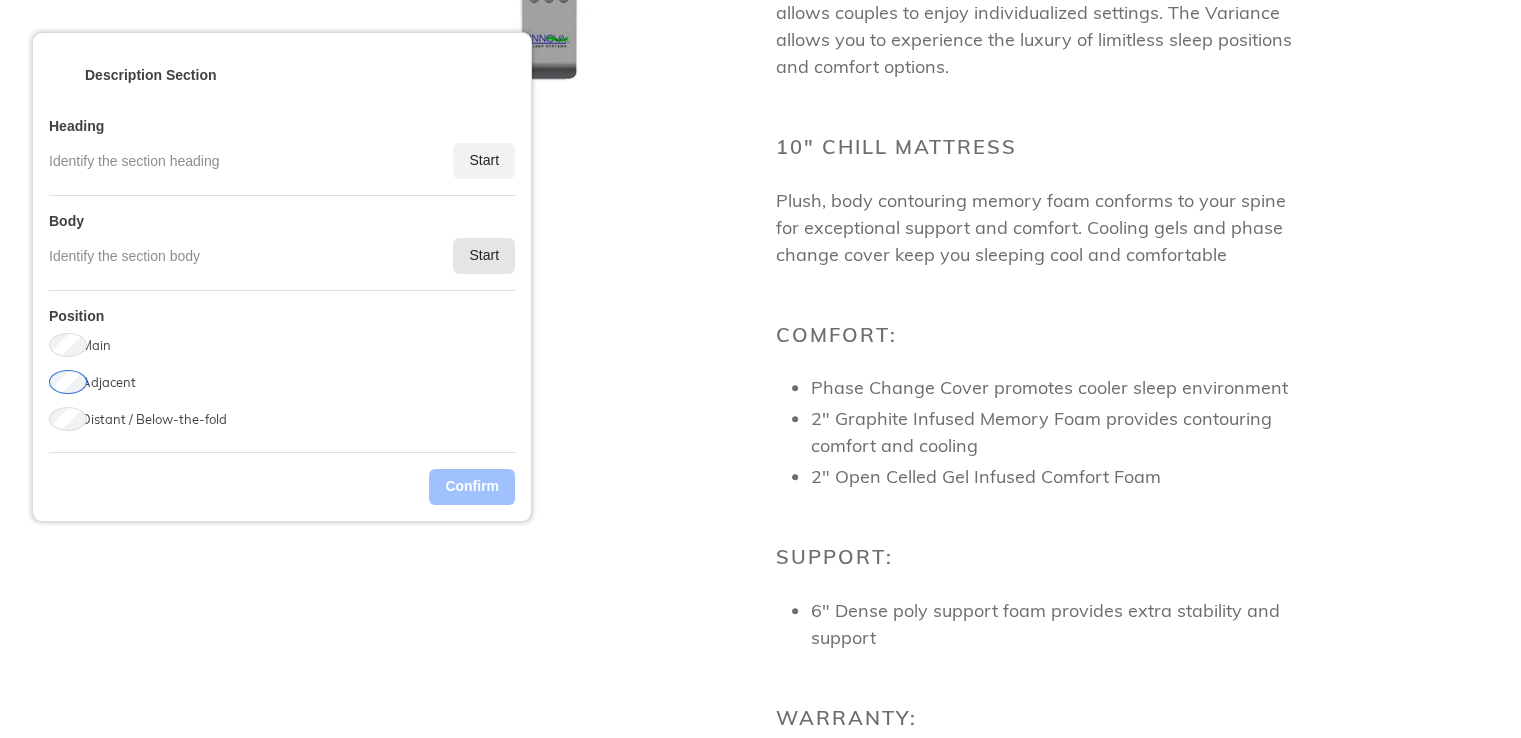 click on "Start" at bounding box center [484, 256] 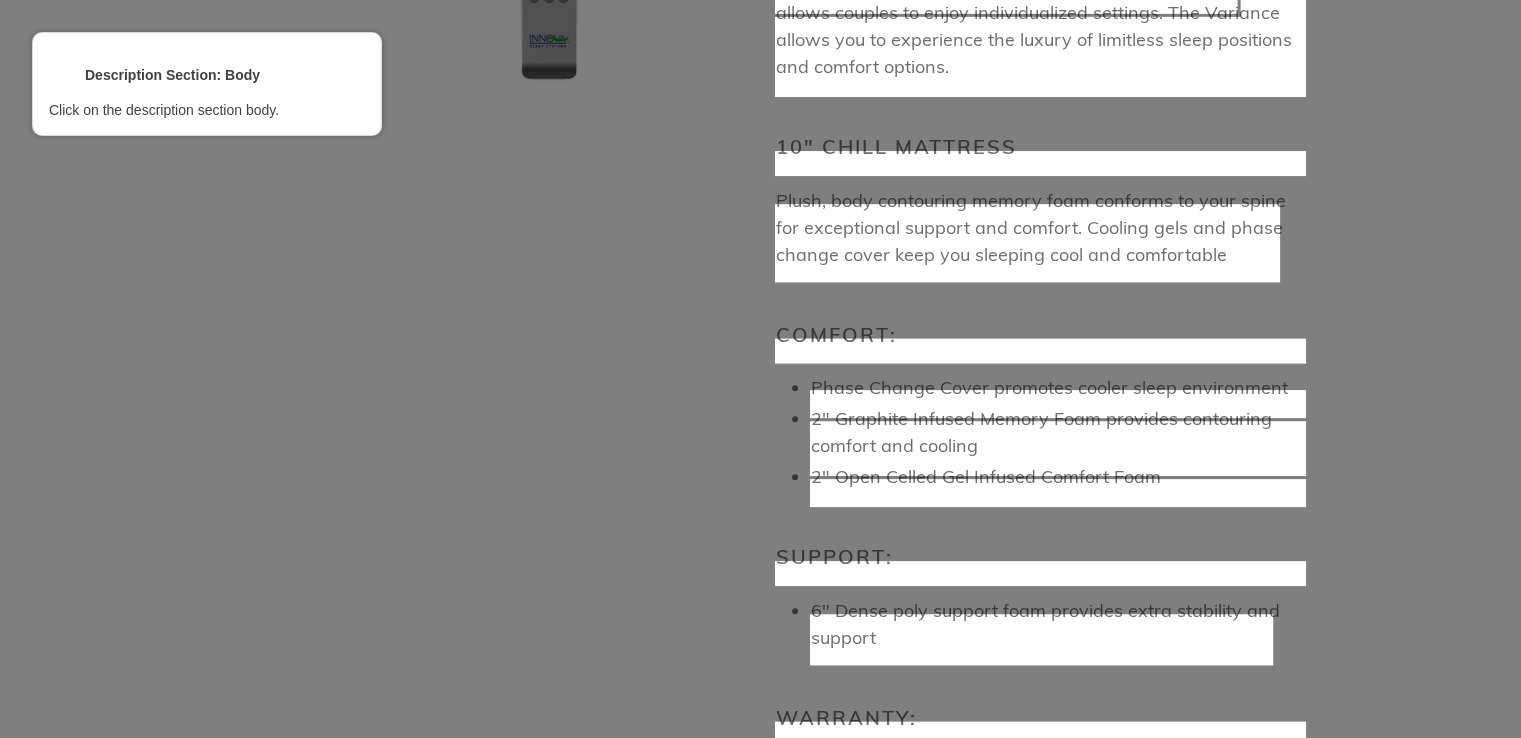 click at bounding box center [1027, 243] 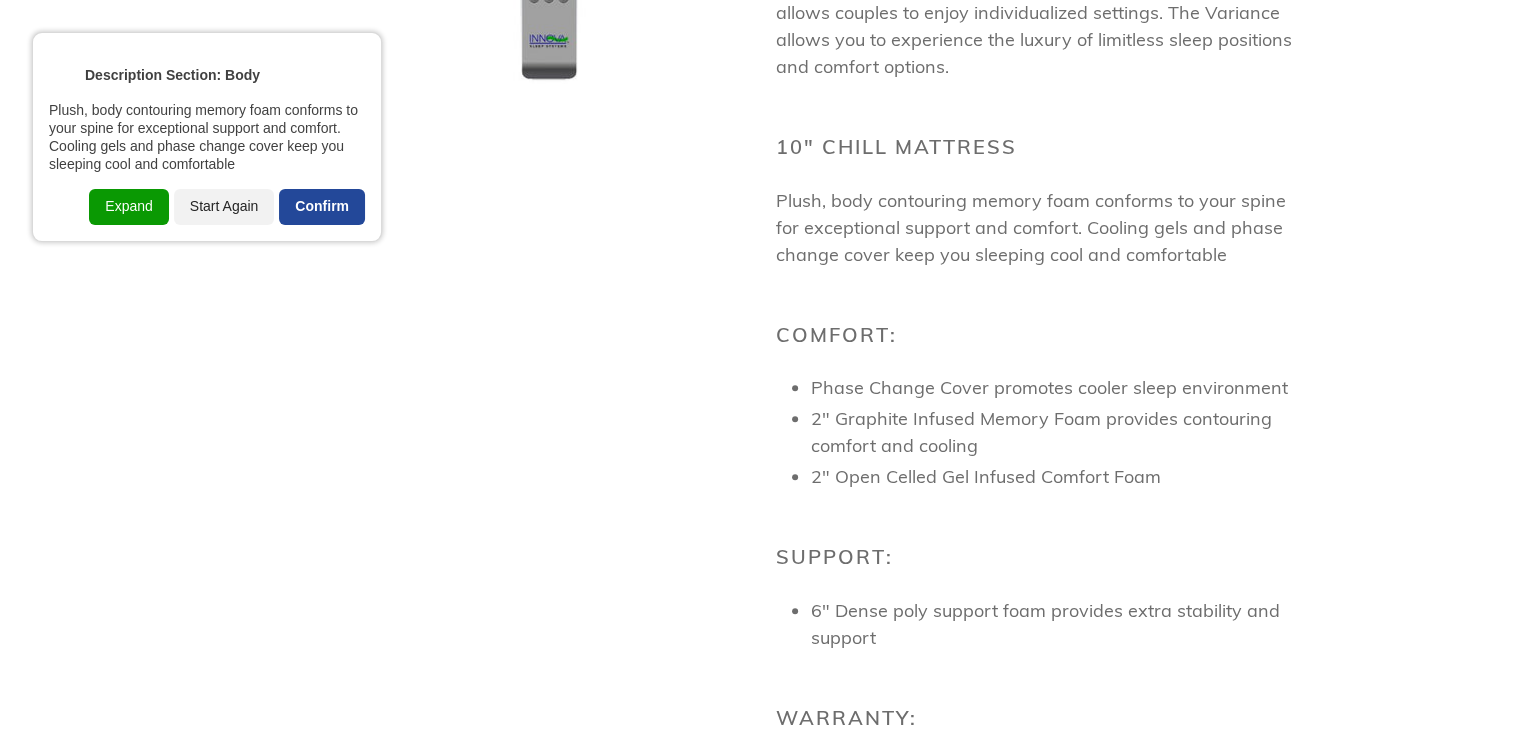 click on "Confirm" at bounding box center (322, 207) 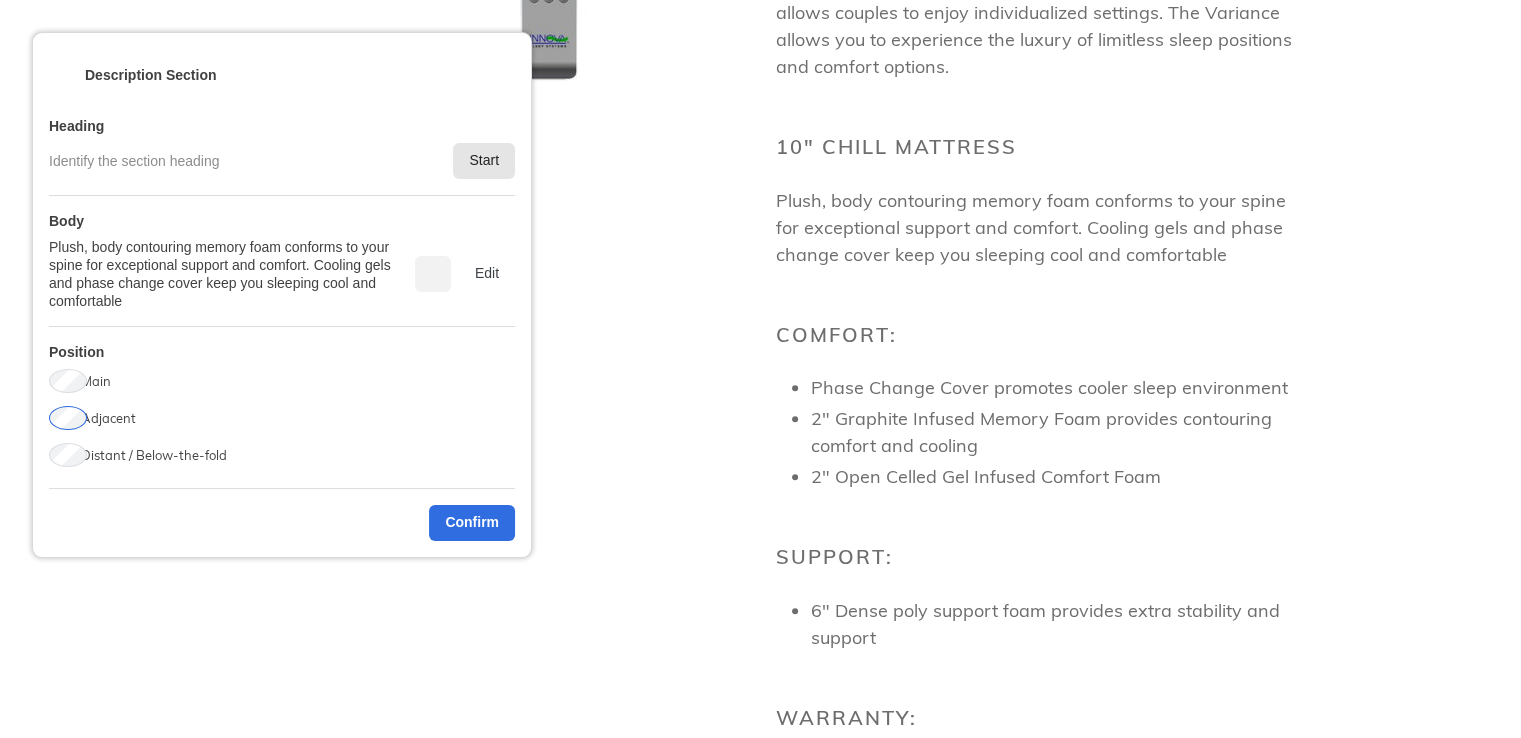 click on "Start" at bounding box center [484, 161] 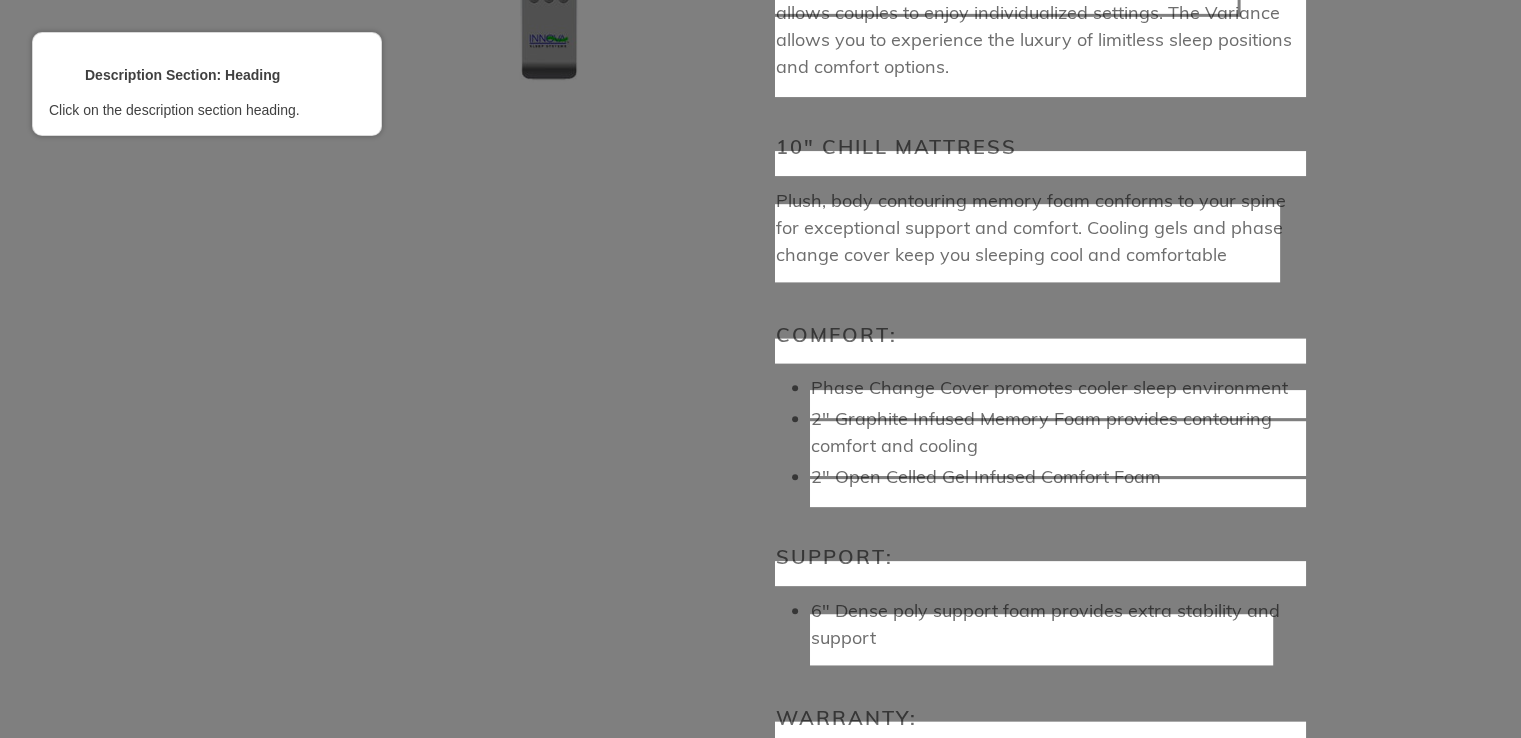 click at bounding box center [1040, 164] 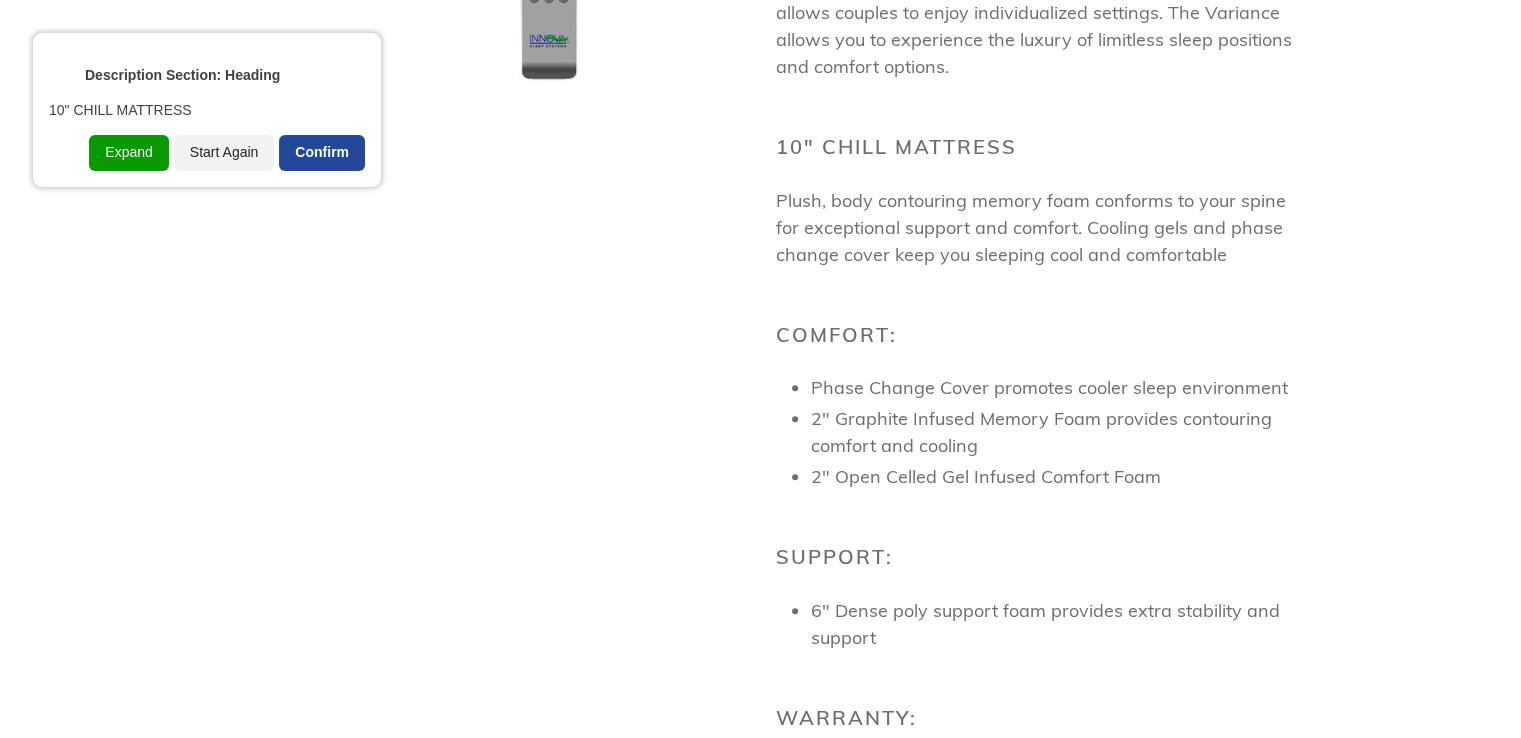 click on "Confirm" at bounding box center [322, 153] 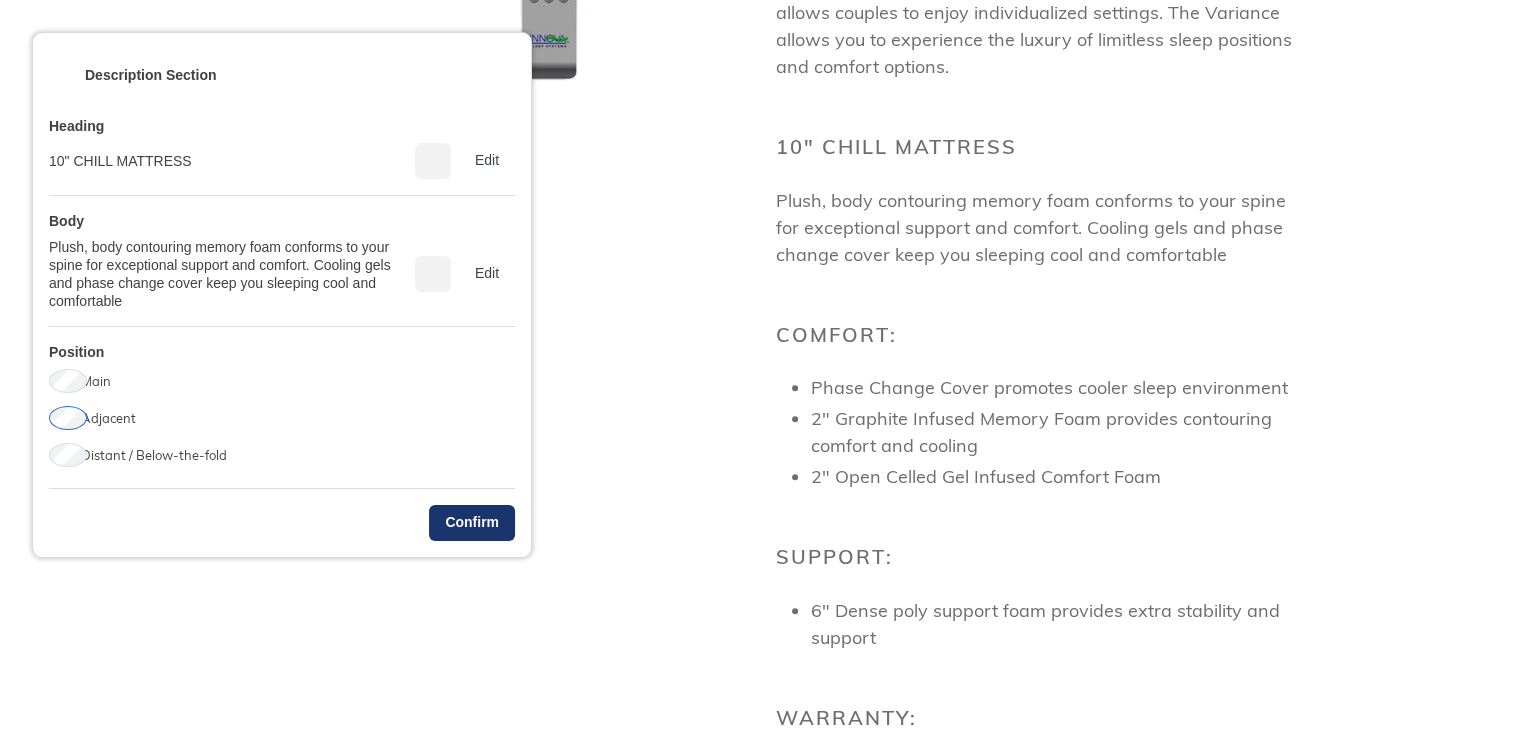 click on "Confirm" at bounding box center (472, 523) 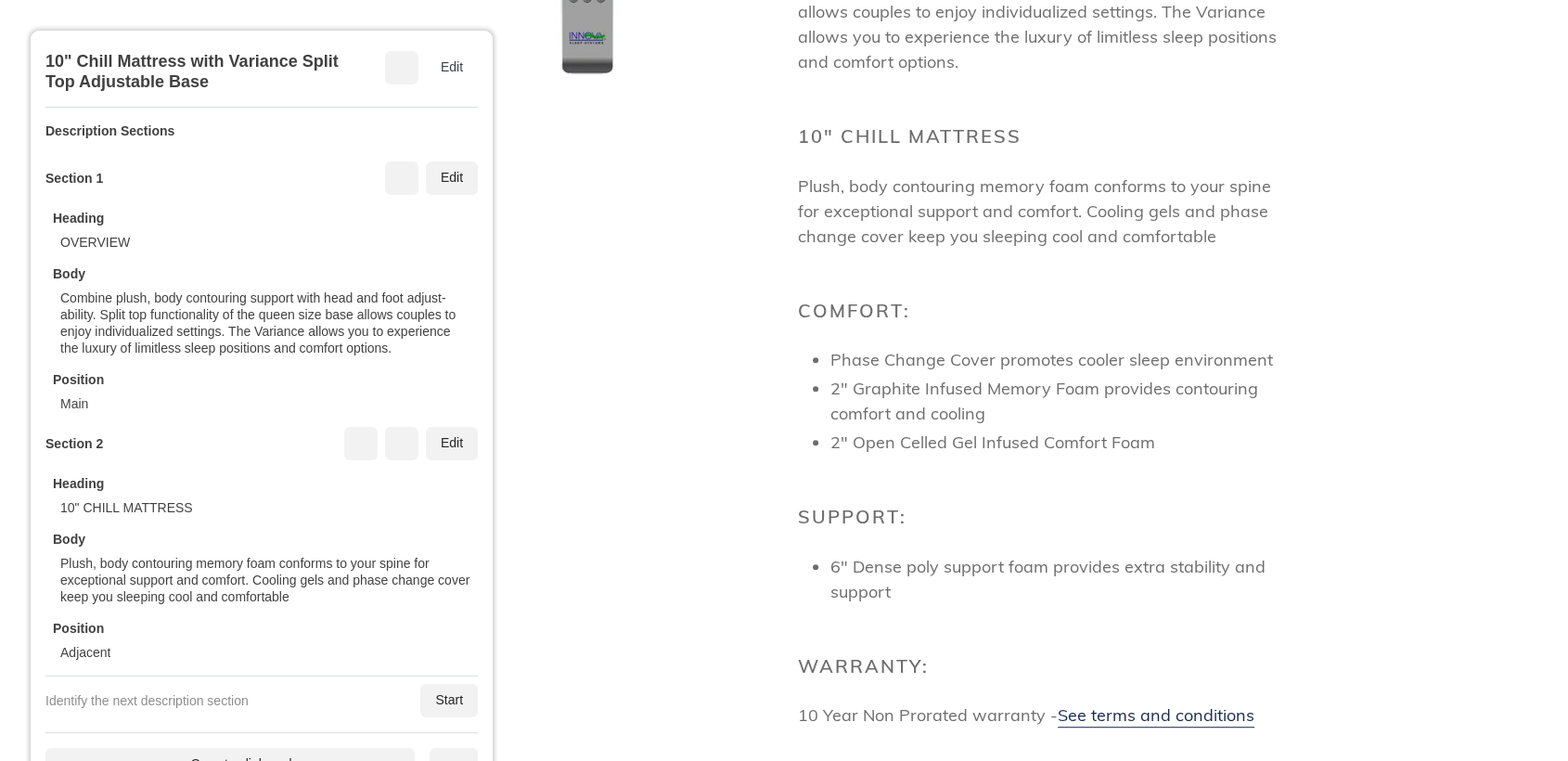 scroll, scrollTop: 104, scrollLeft: 0, axis: vertical 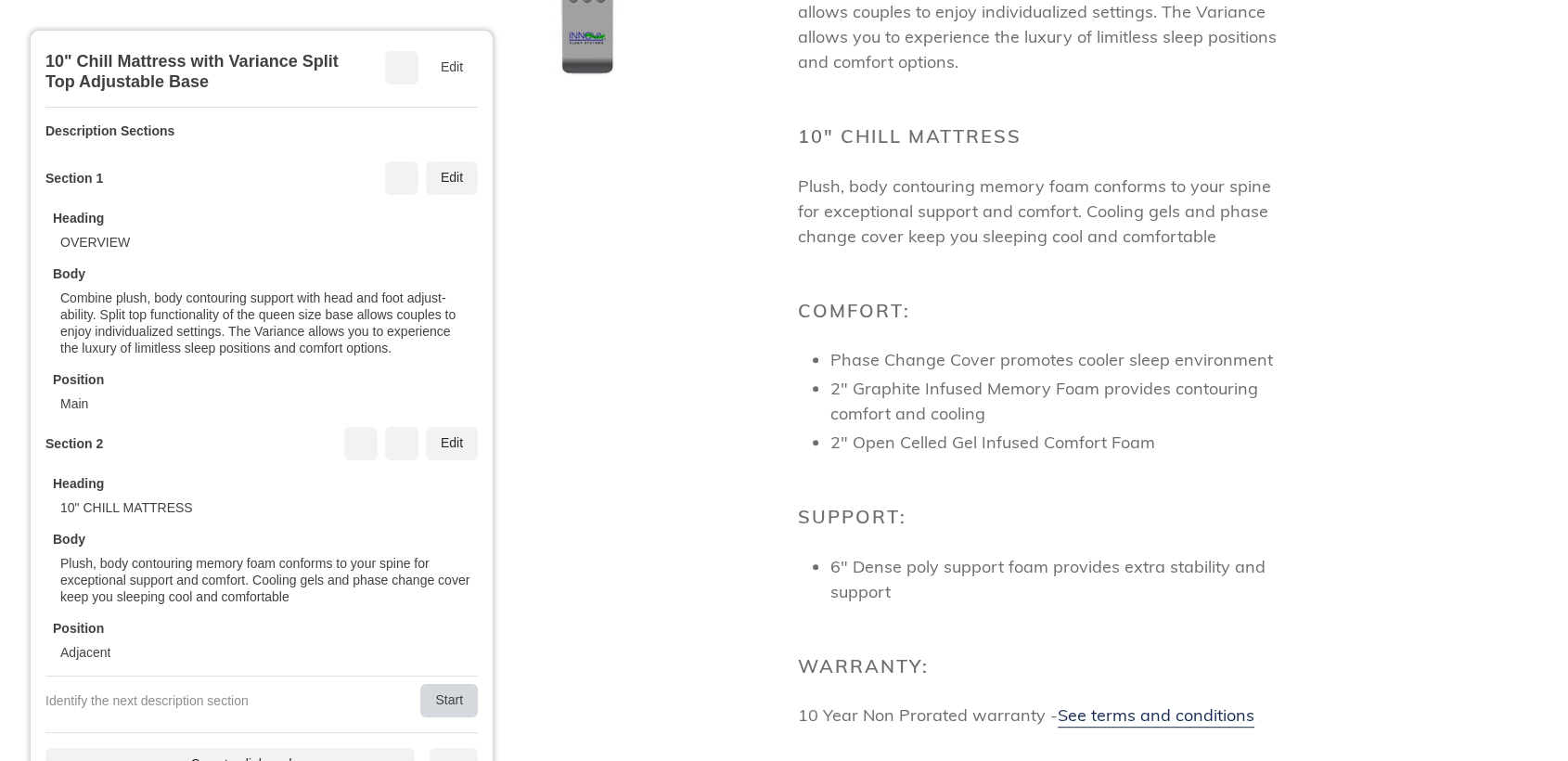 click on "Start" at bounding box center (449, 701) 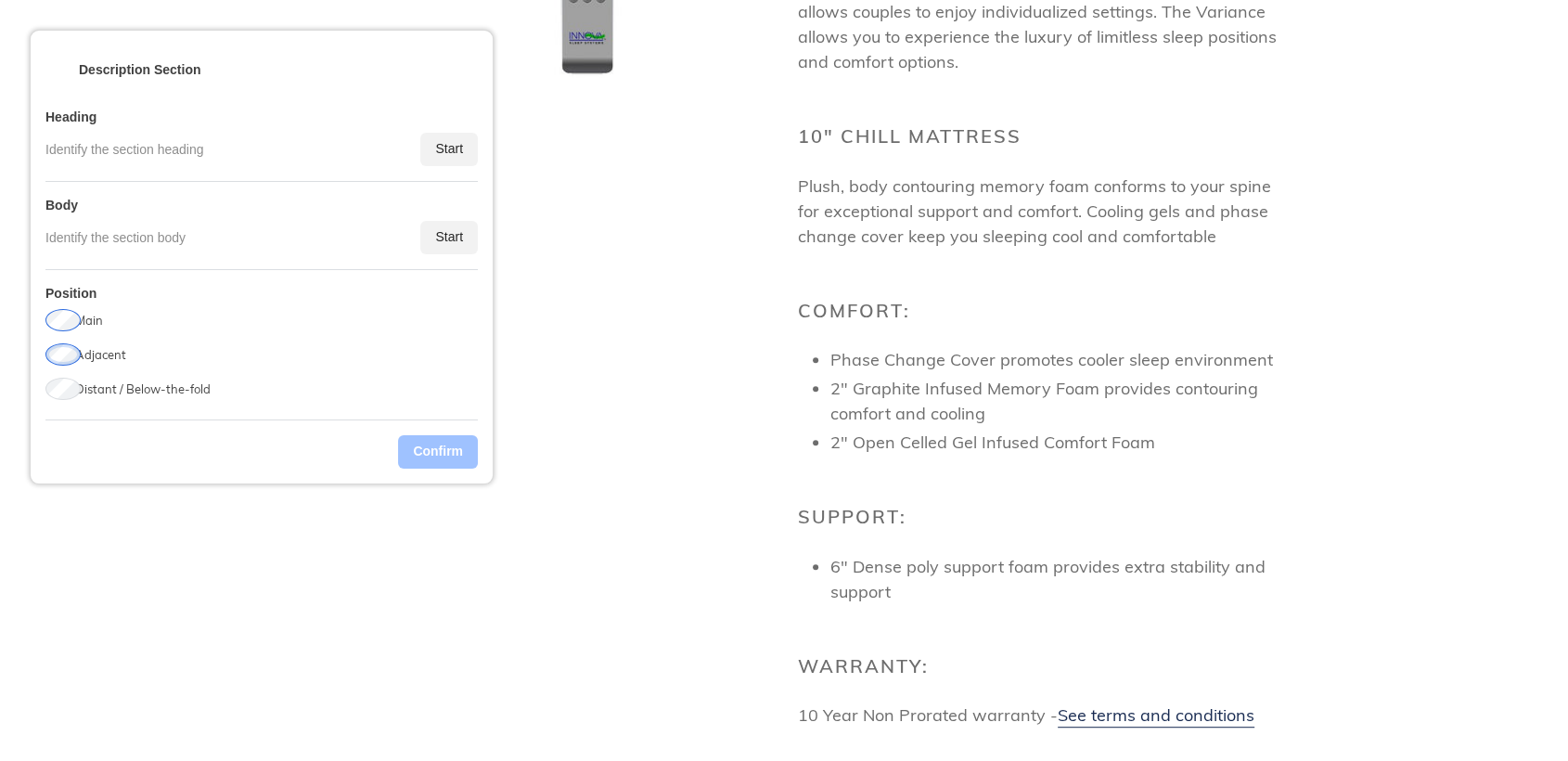 click on "Adjacent" at bounding box center (100, 355) 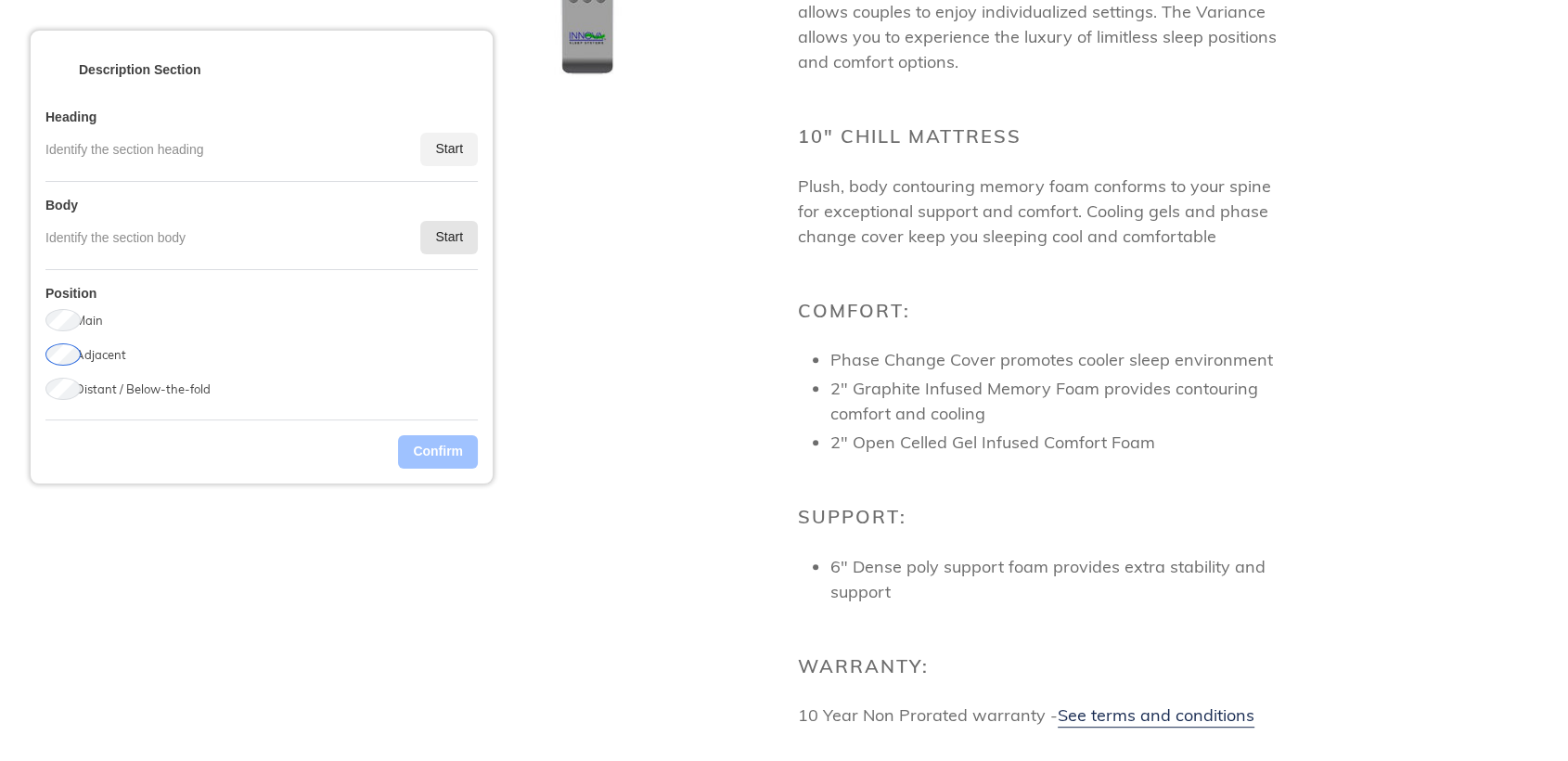 click on "Start" at bounding box center [449, 238] 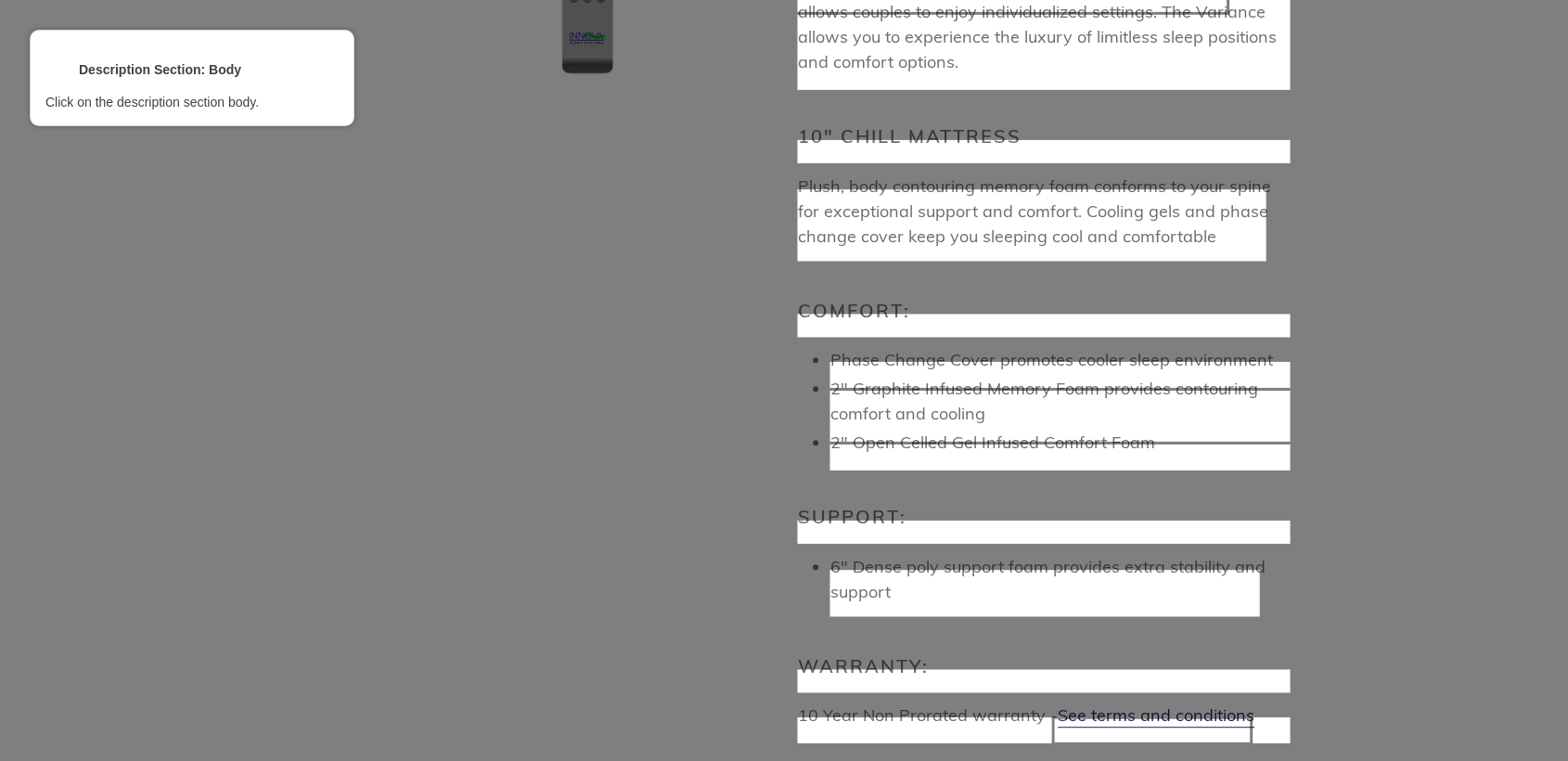 click at bounding box center (1060, 416) 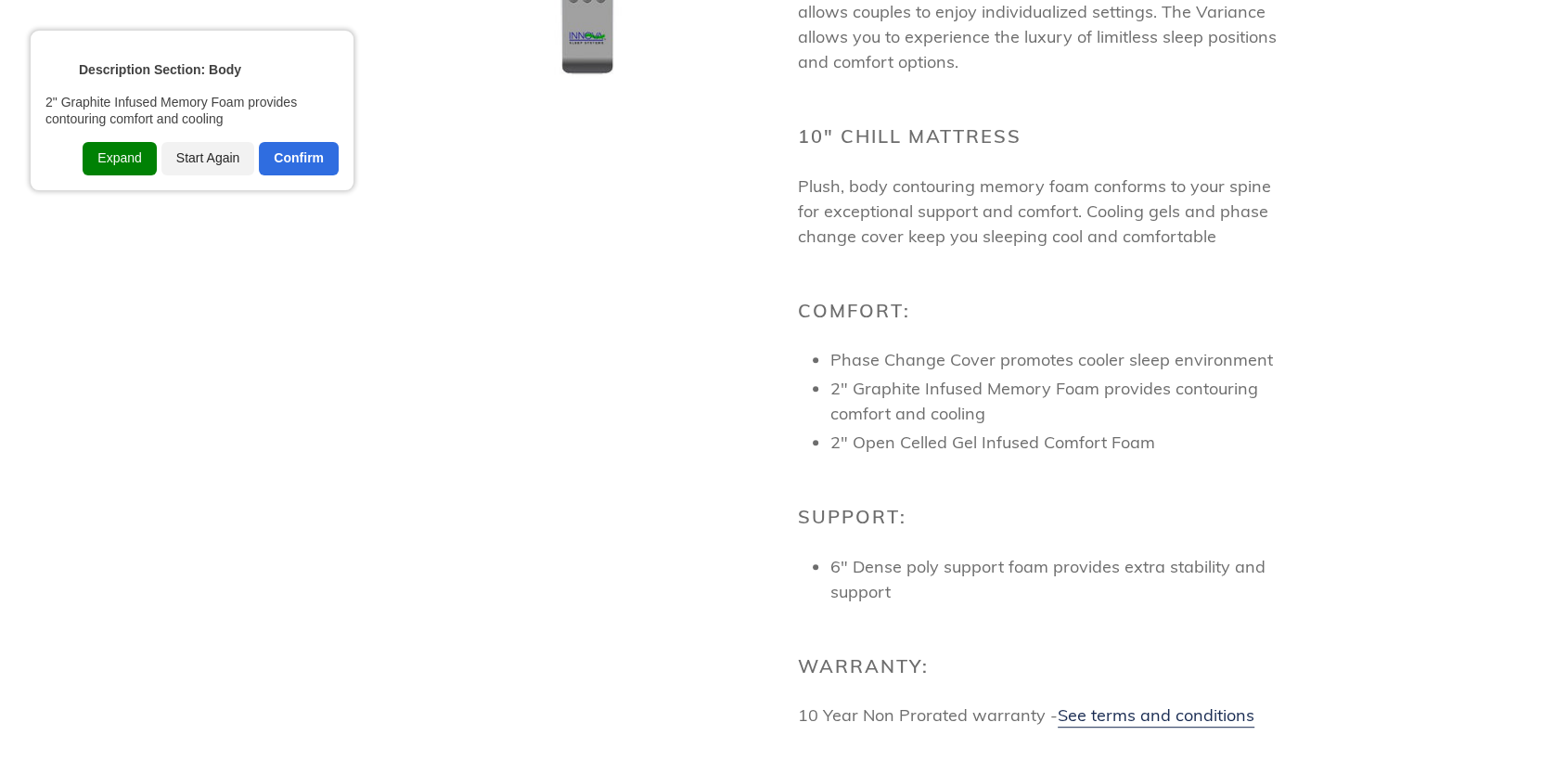 click on "Expand" at bounding box center [119, 159] 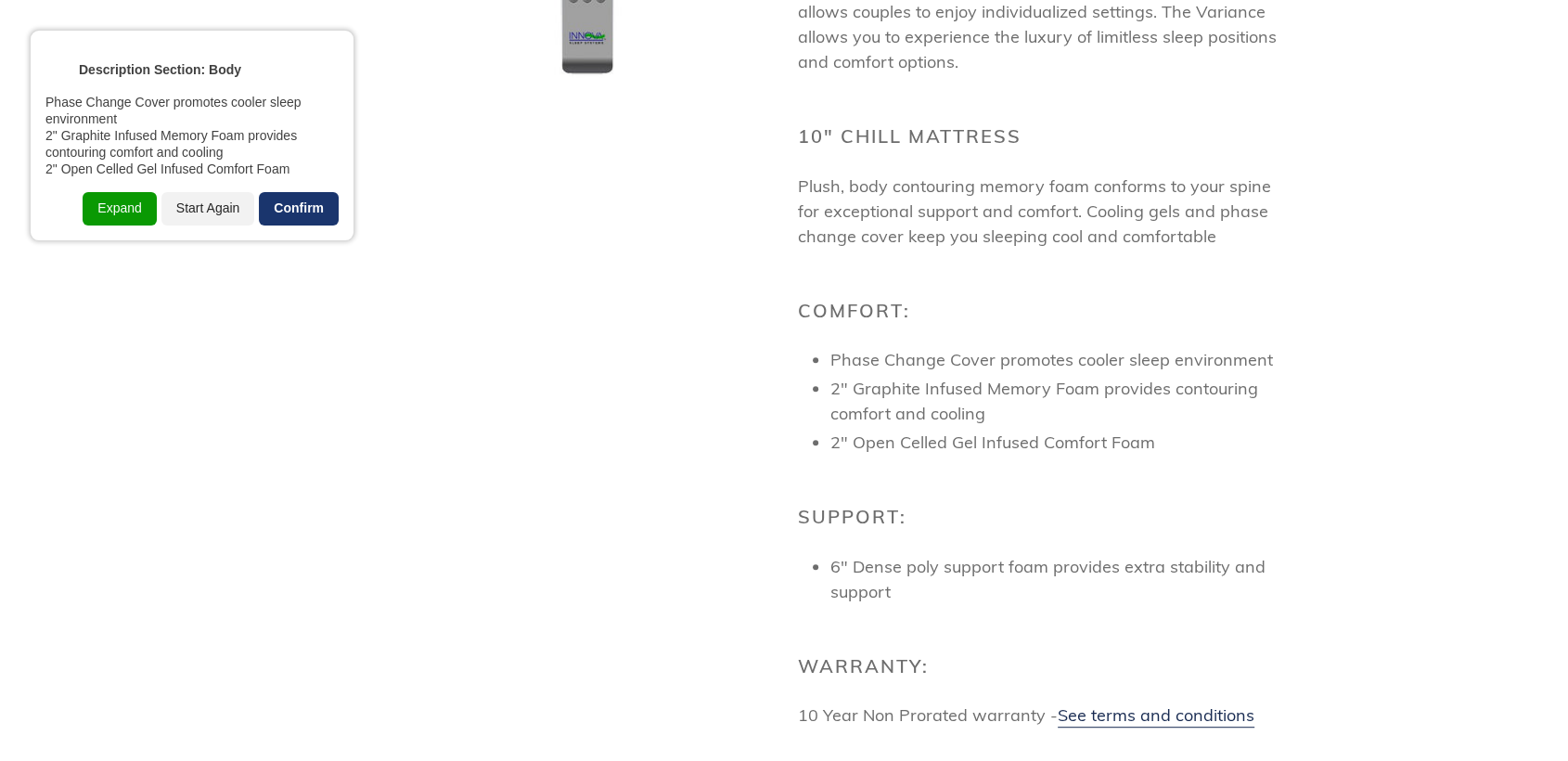 click on "Confirm" at bounding box center [299, 209] 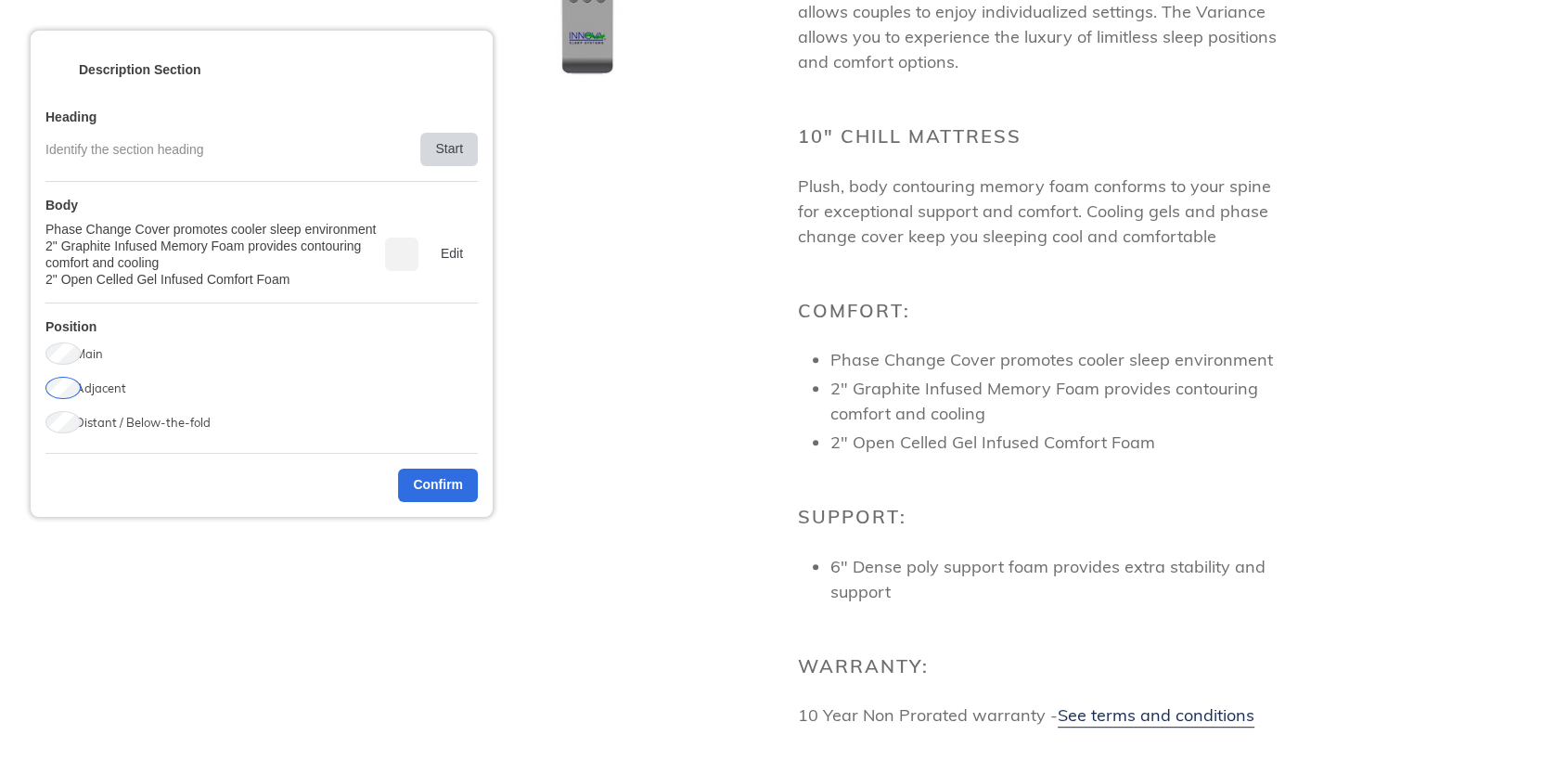 click on "Start" at bounding box center [449, 149] 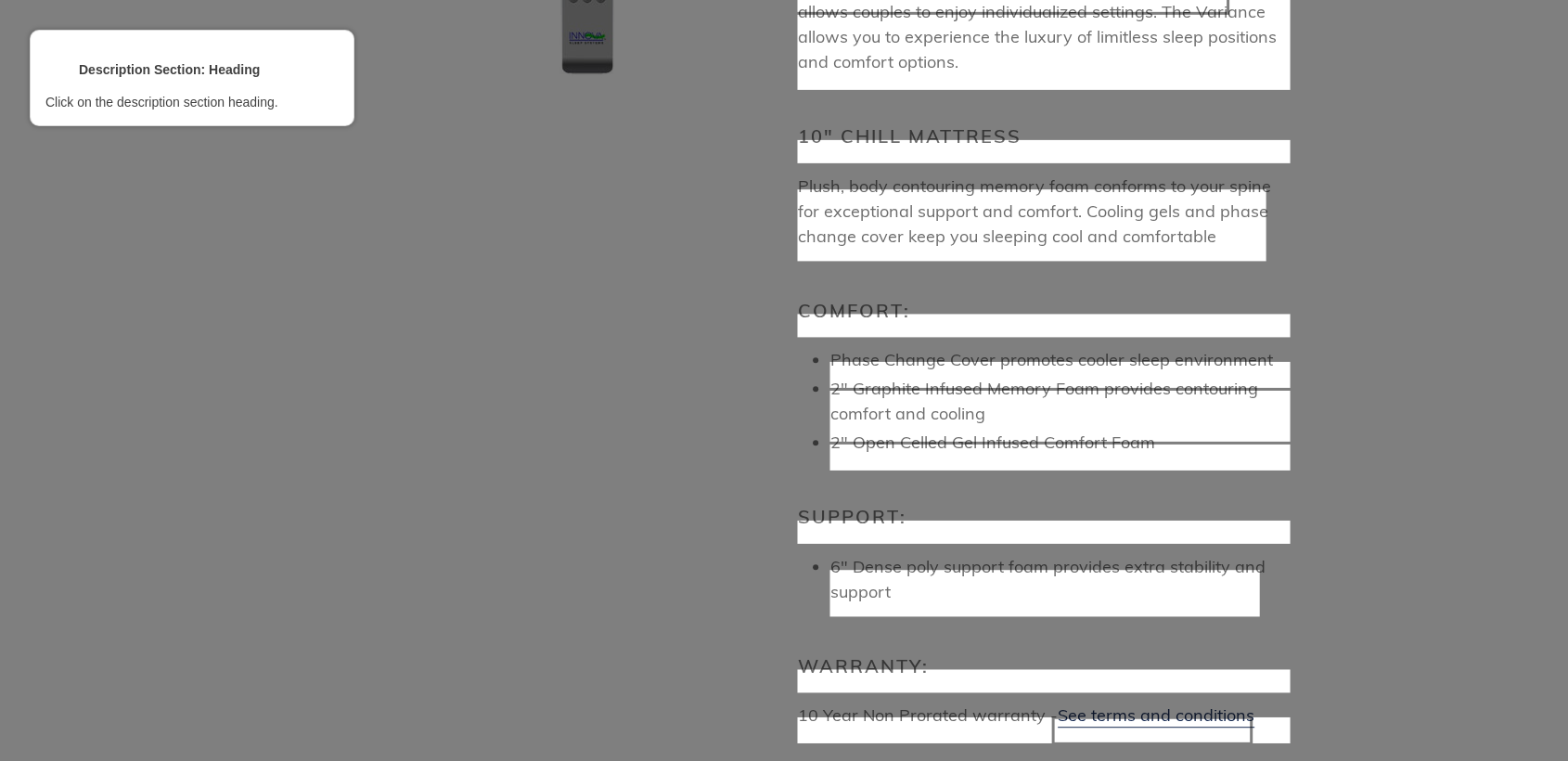 click at bounding box center (1044, 326) 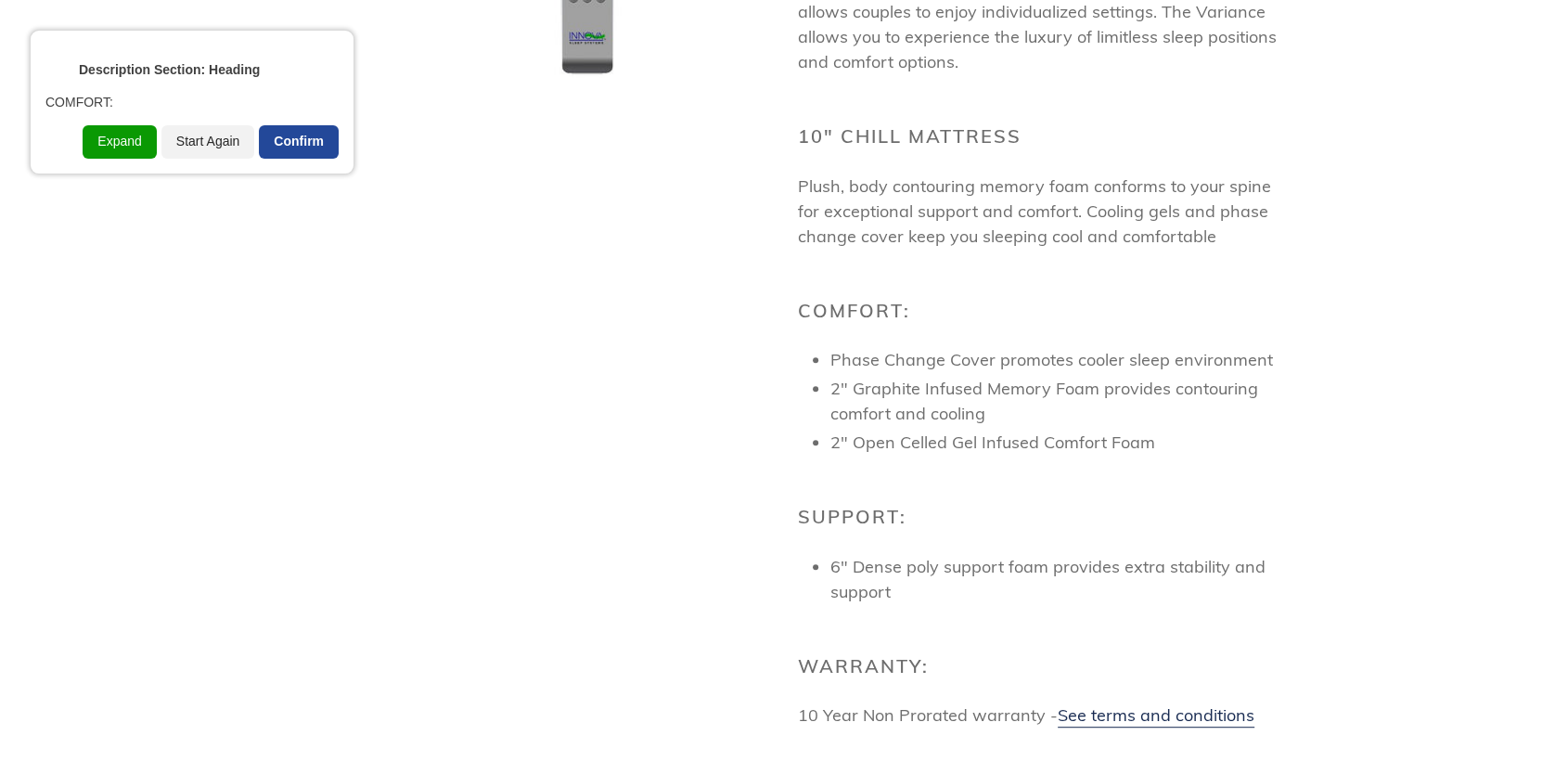 click on "Confirm" at bounding box center [299, 142] 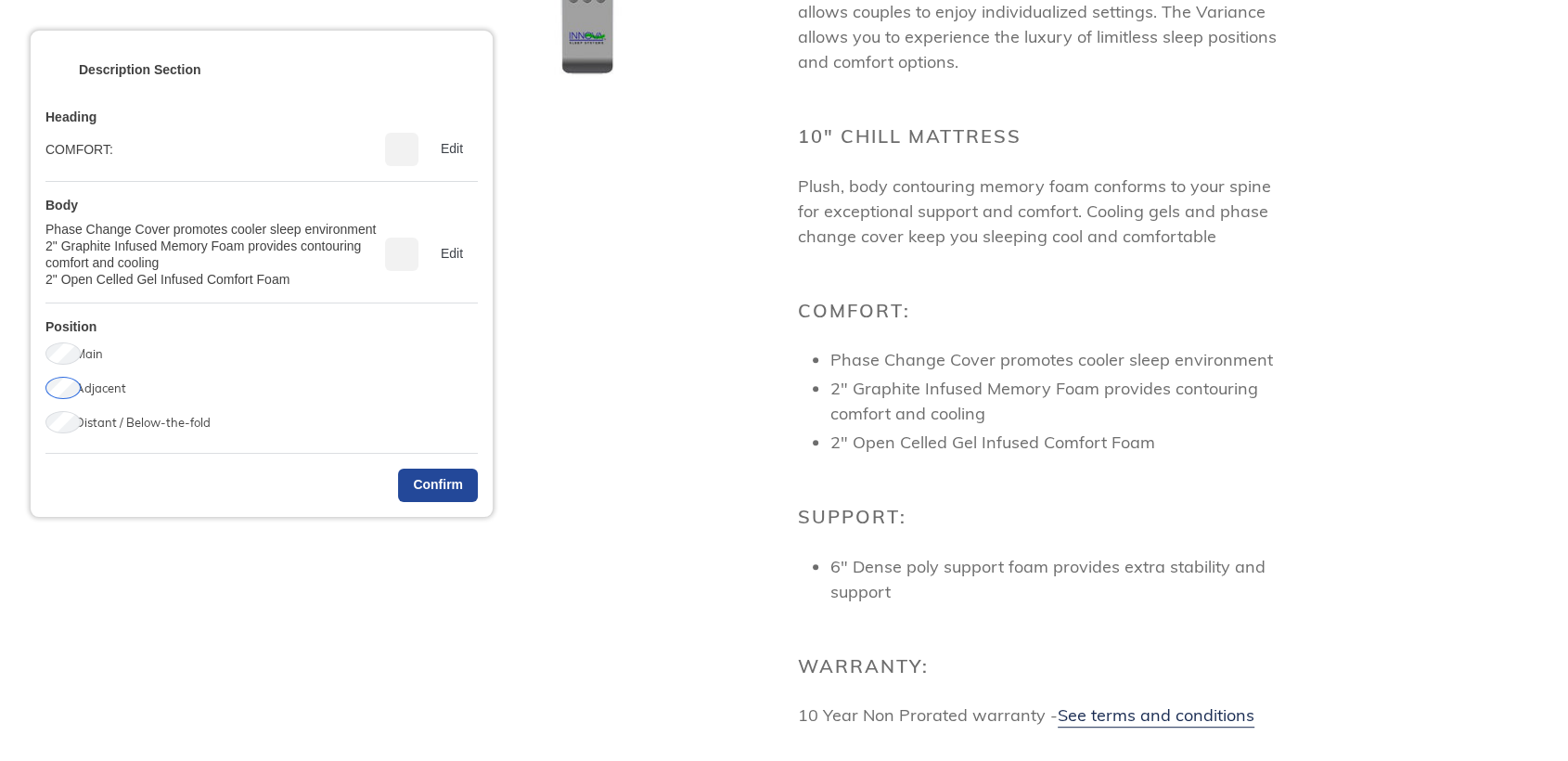 click on "Confirm" at bounding box center (438, 485) 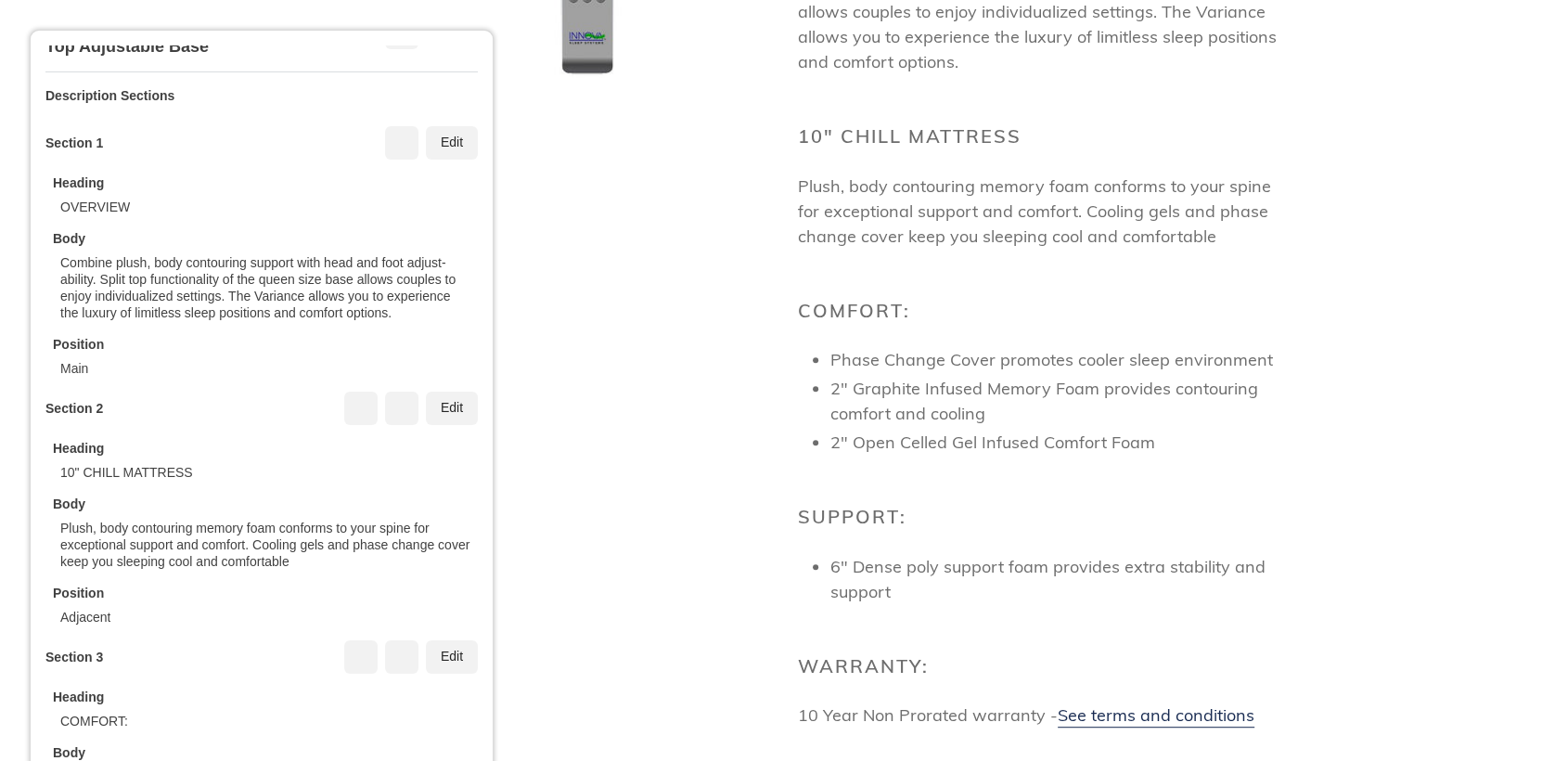 scroll, scrollTop: 369, scrollLeft: 0, axis: vertical 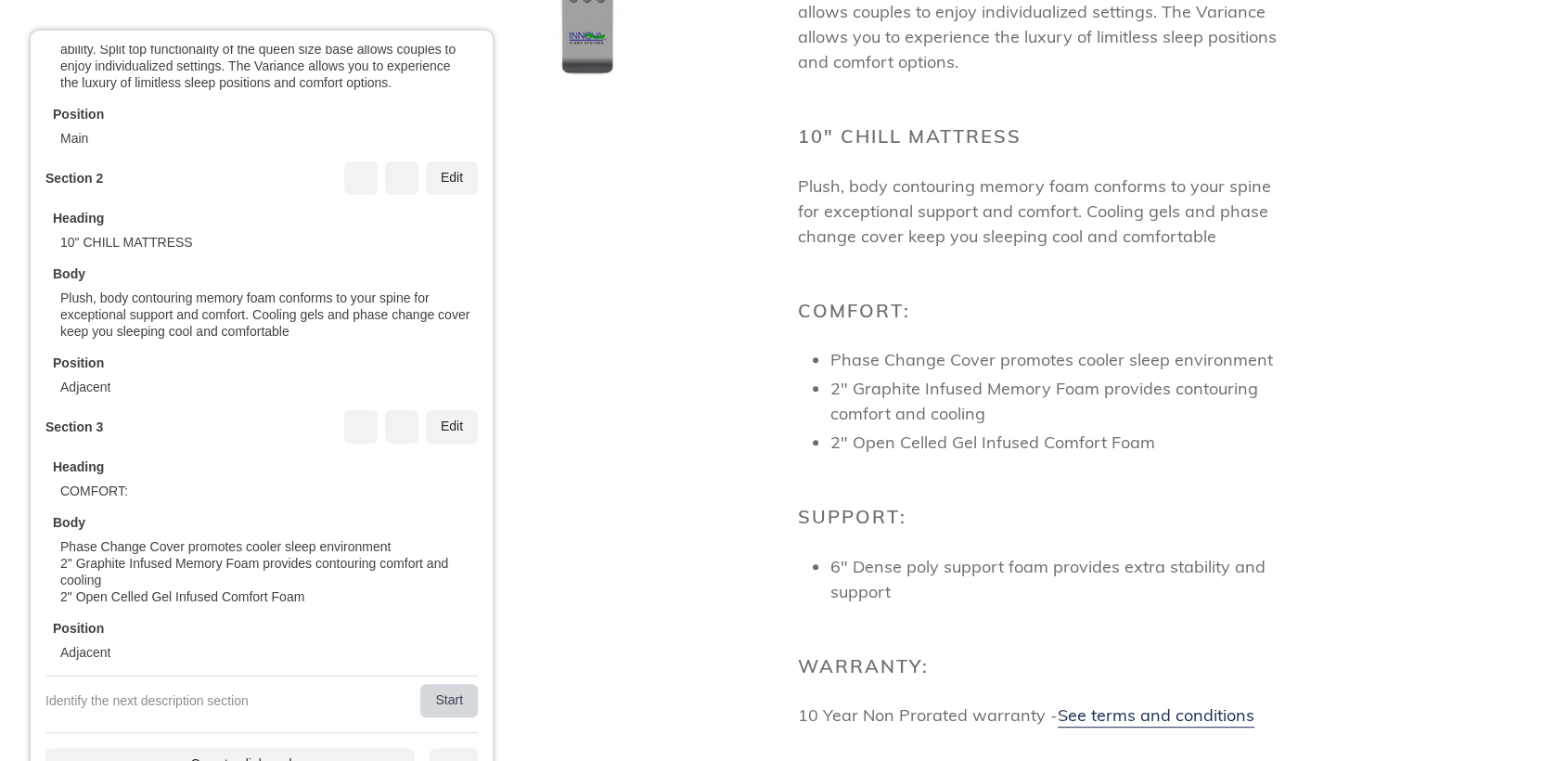 click on "Start" at bounding box center (449, 701) 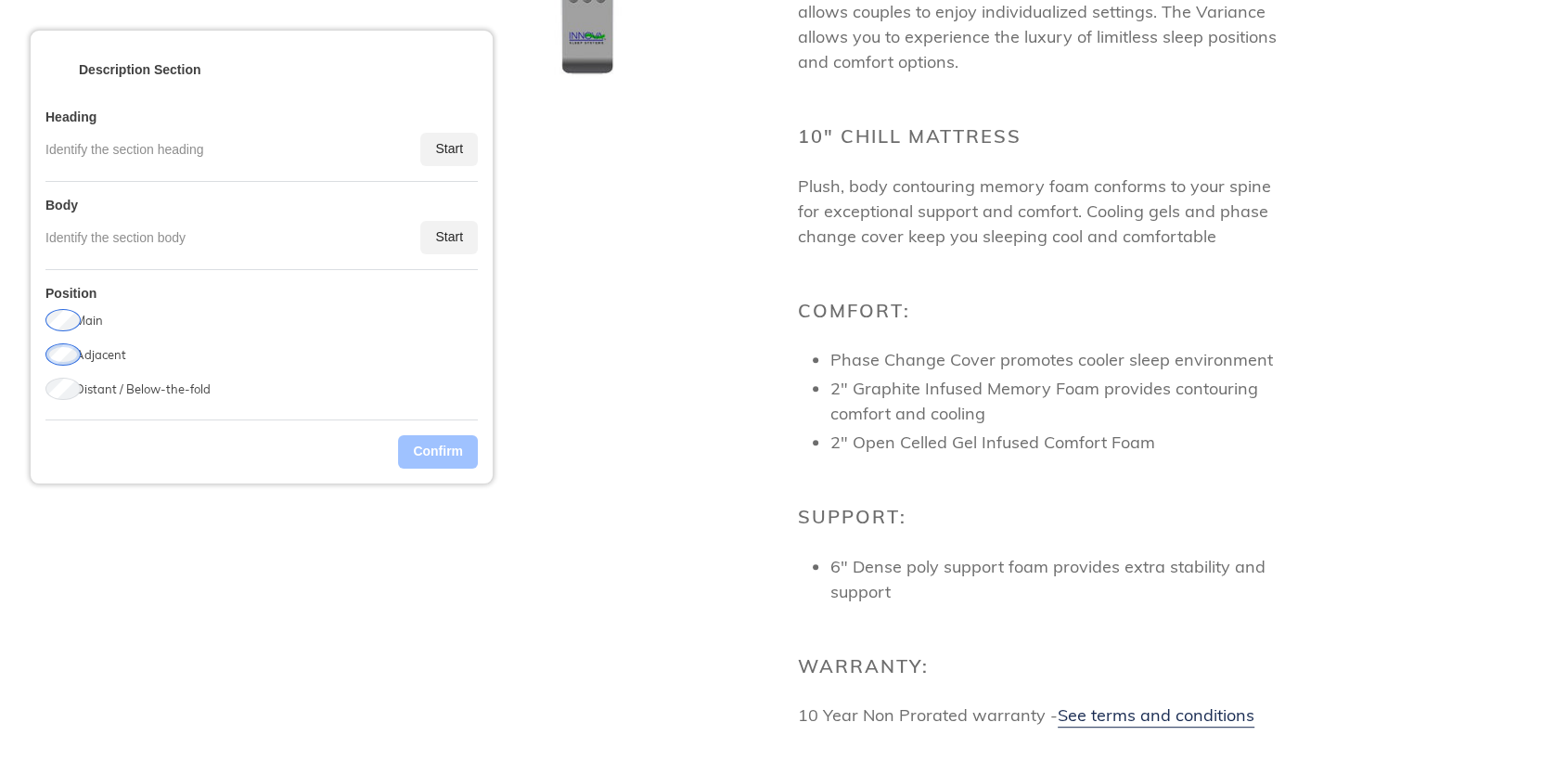 click on "Adjacent" at bounding box center (100, 355) 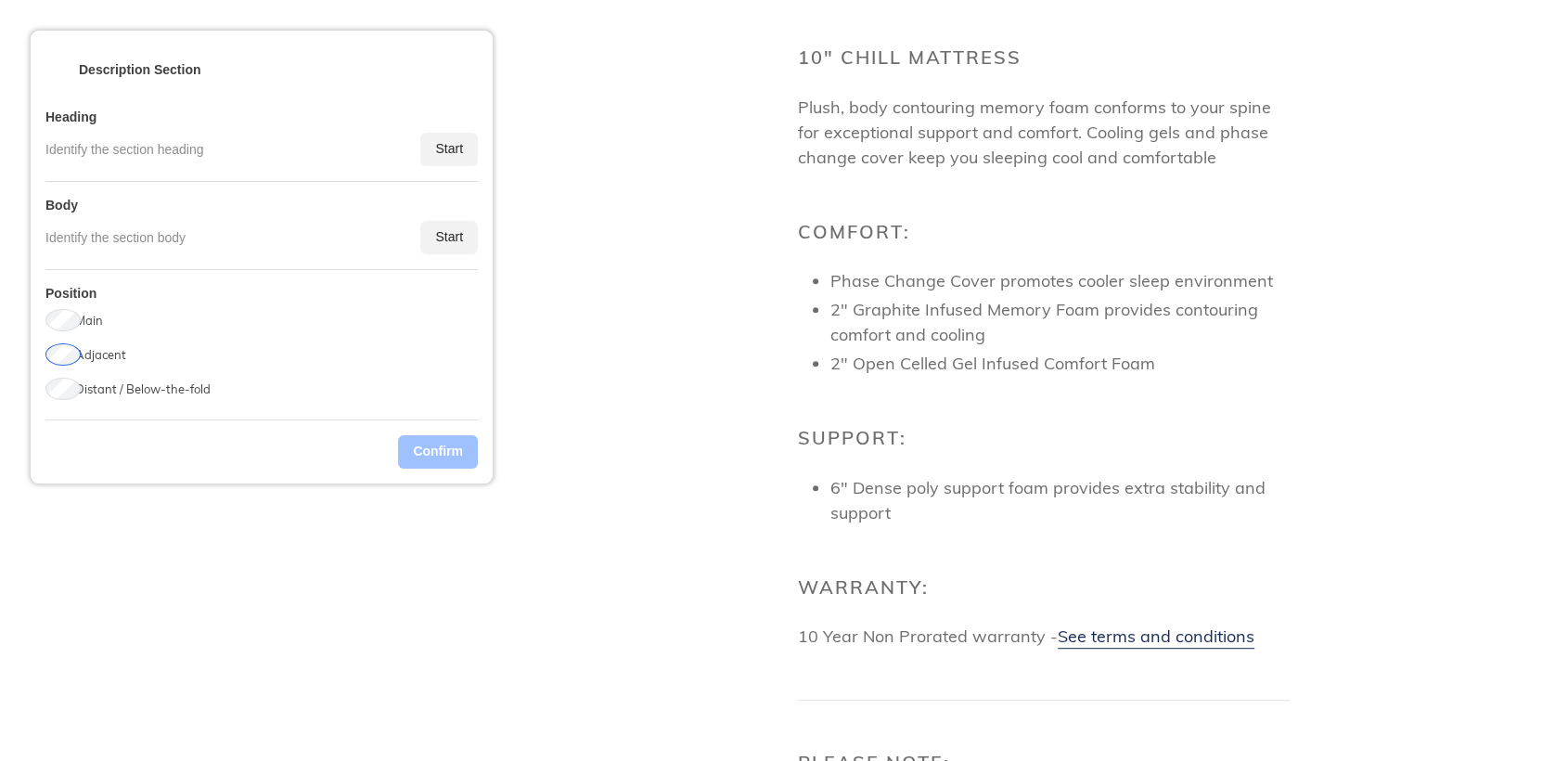 scroll, scrollTop: 948, scrollLeft: 0, axis: vertical 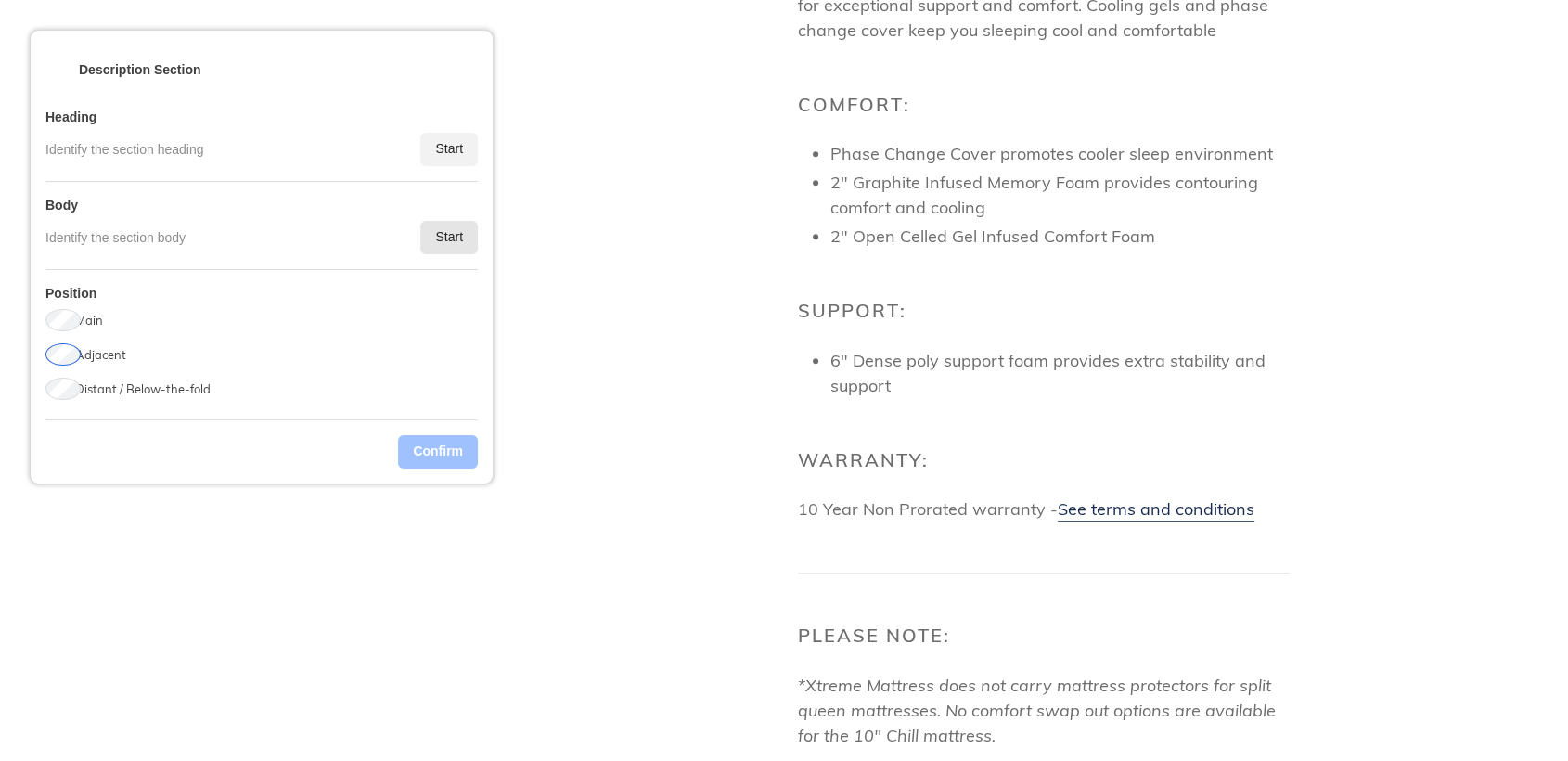 click on "Start" at bounding box center [449, 238] 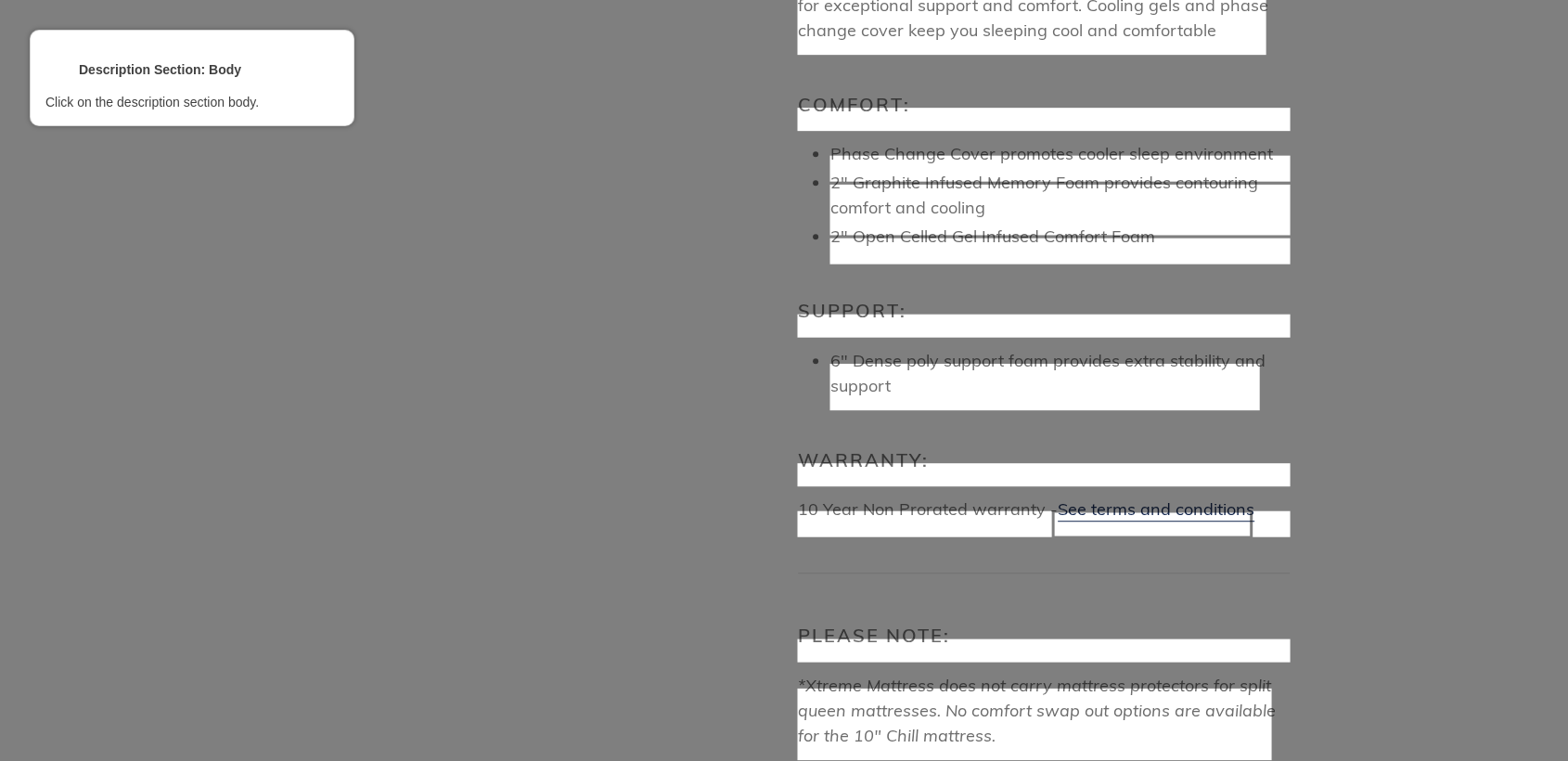 click at bounding box center (1045, 386) 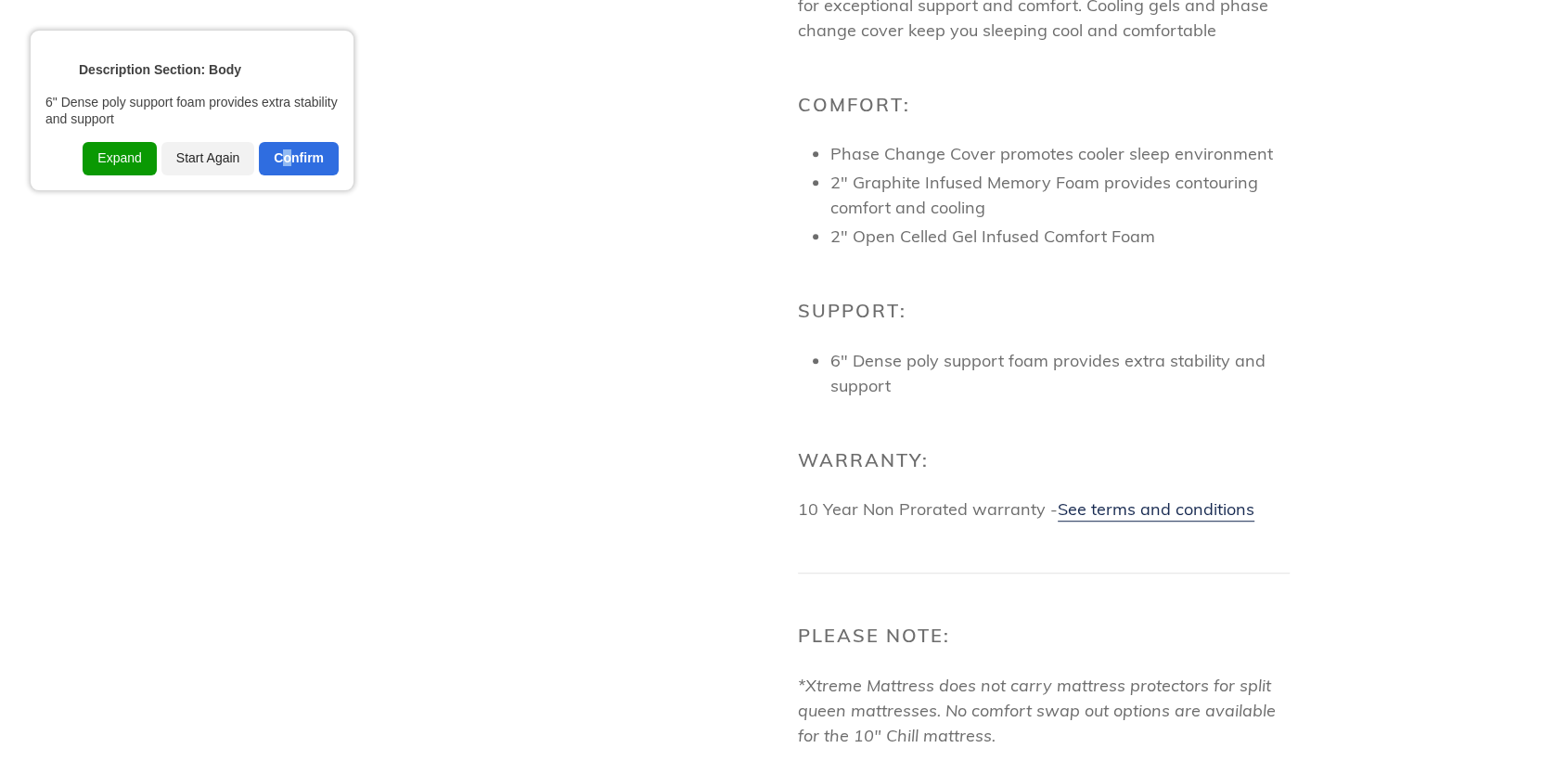 click on "Confirm" at bounding box center (299, 159) 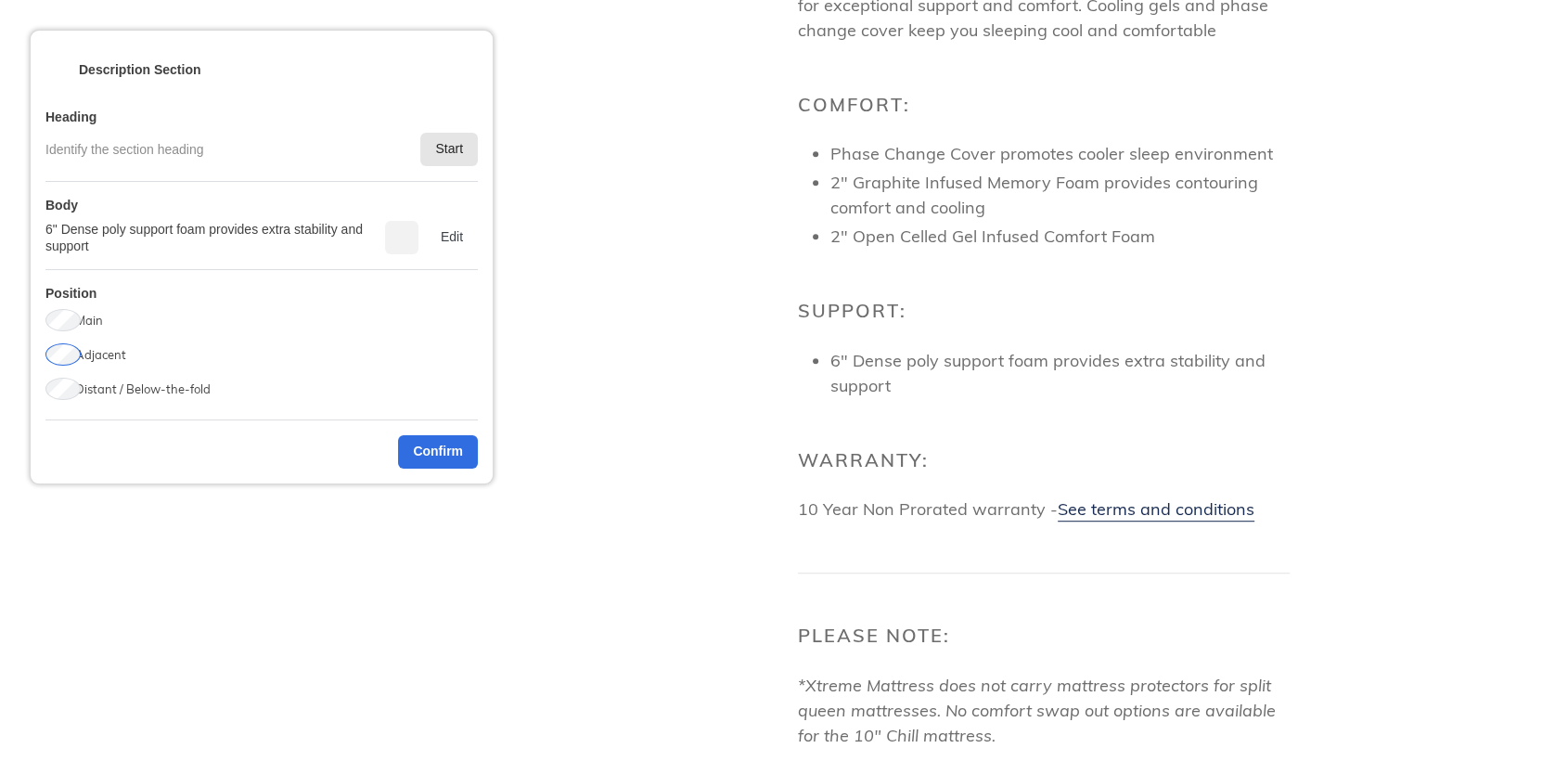 click on "Start" at bounding box center (449, 149) 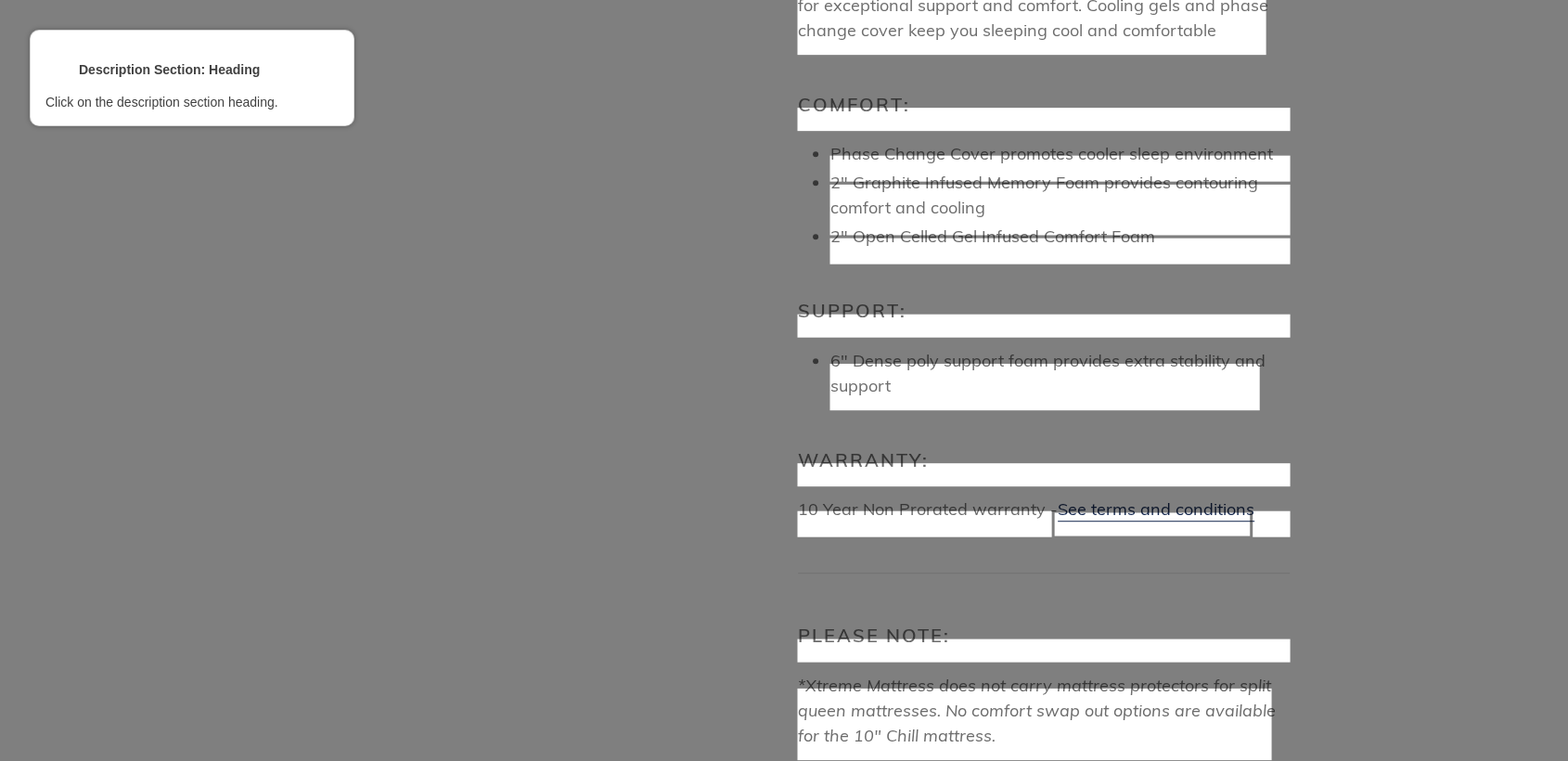 click at bounding box center (1044, 326) 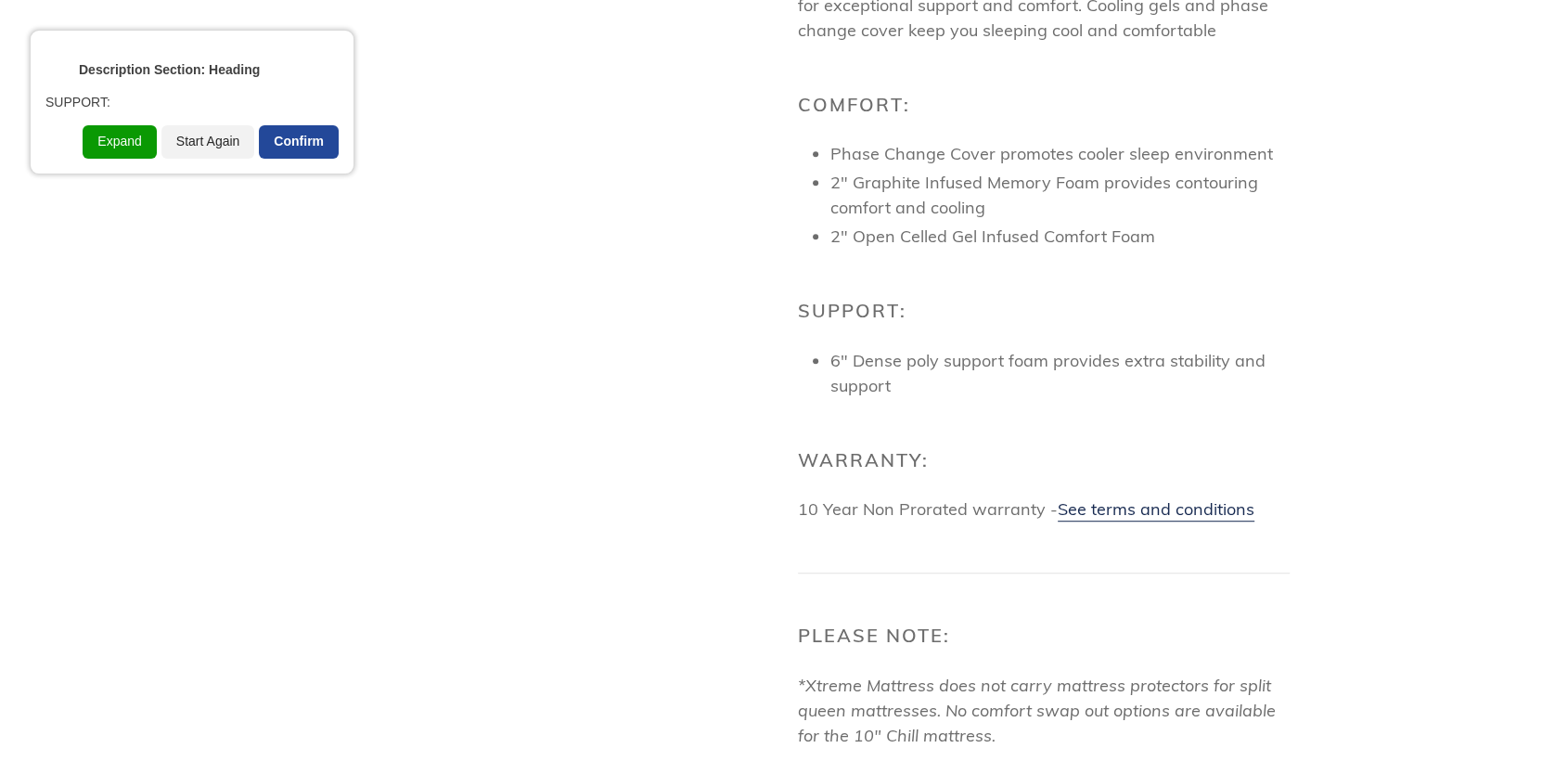 click on "Confirm" at bounding box center (299, 142) 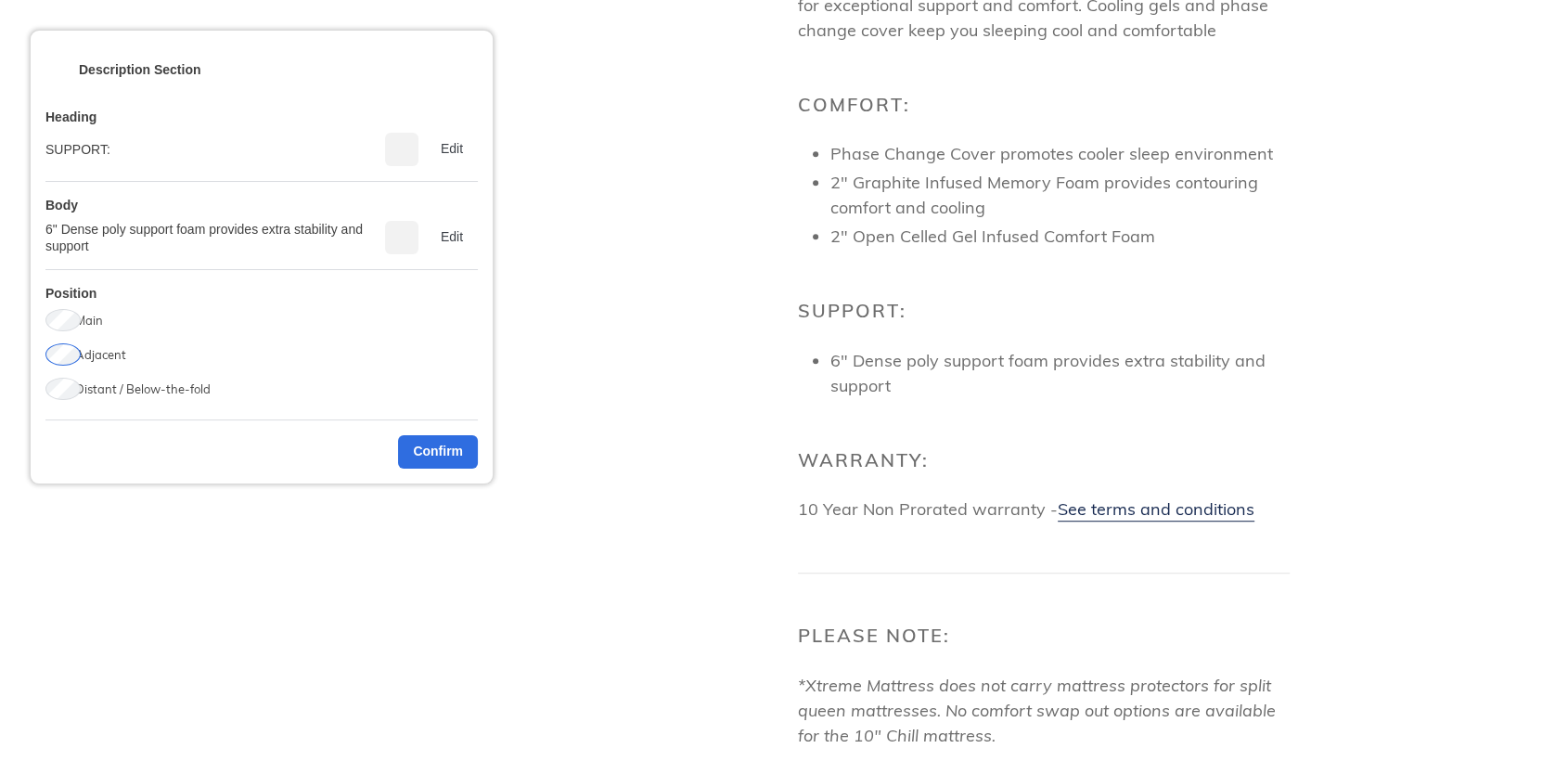 click on "Description Section Heading SUPPORT: Edit Body 6" Dense poly support foam provides extra stability and support Edit Position Main Adjacent Distant / Below-the-fold Confirm" at bounding box center [262, 257] 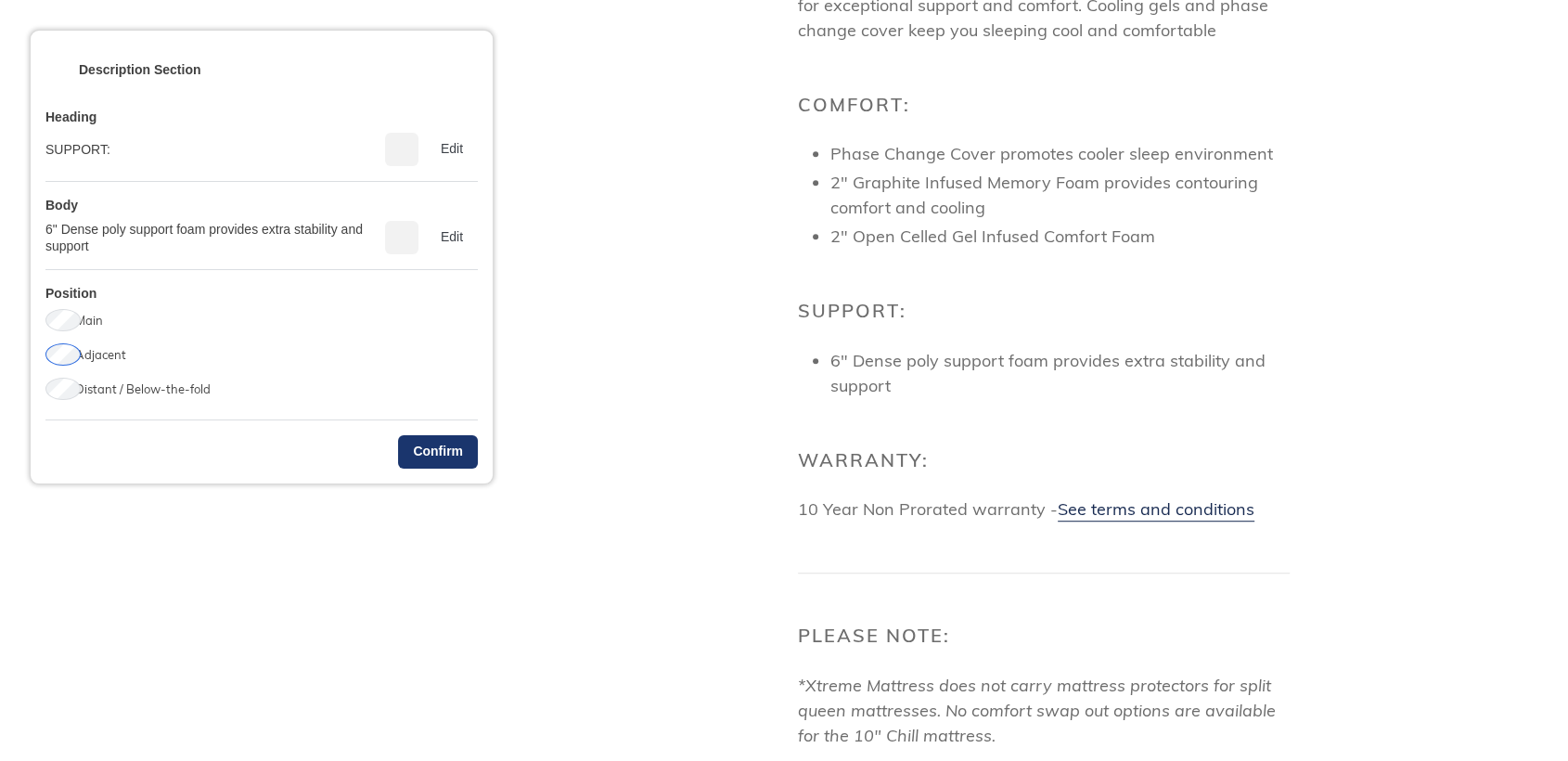 click on "Confirm" at bounding box center [438, 452] 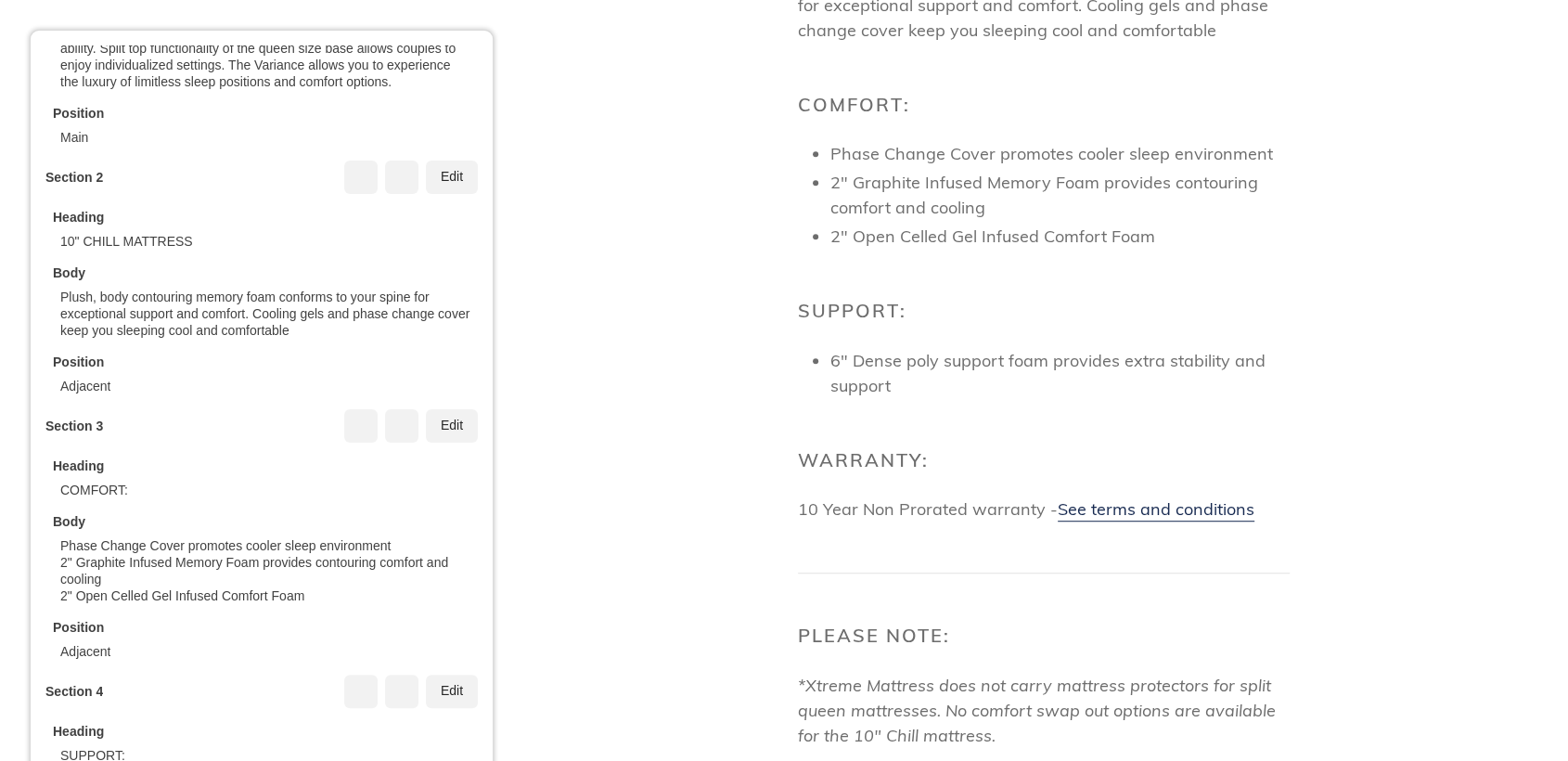 scroll, scrollTop: 585, scrollLeft: 0, axis: vertical 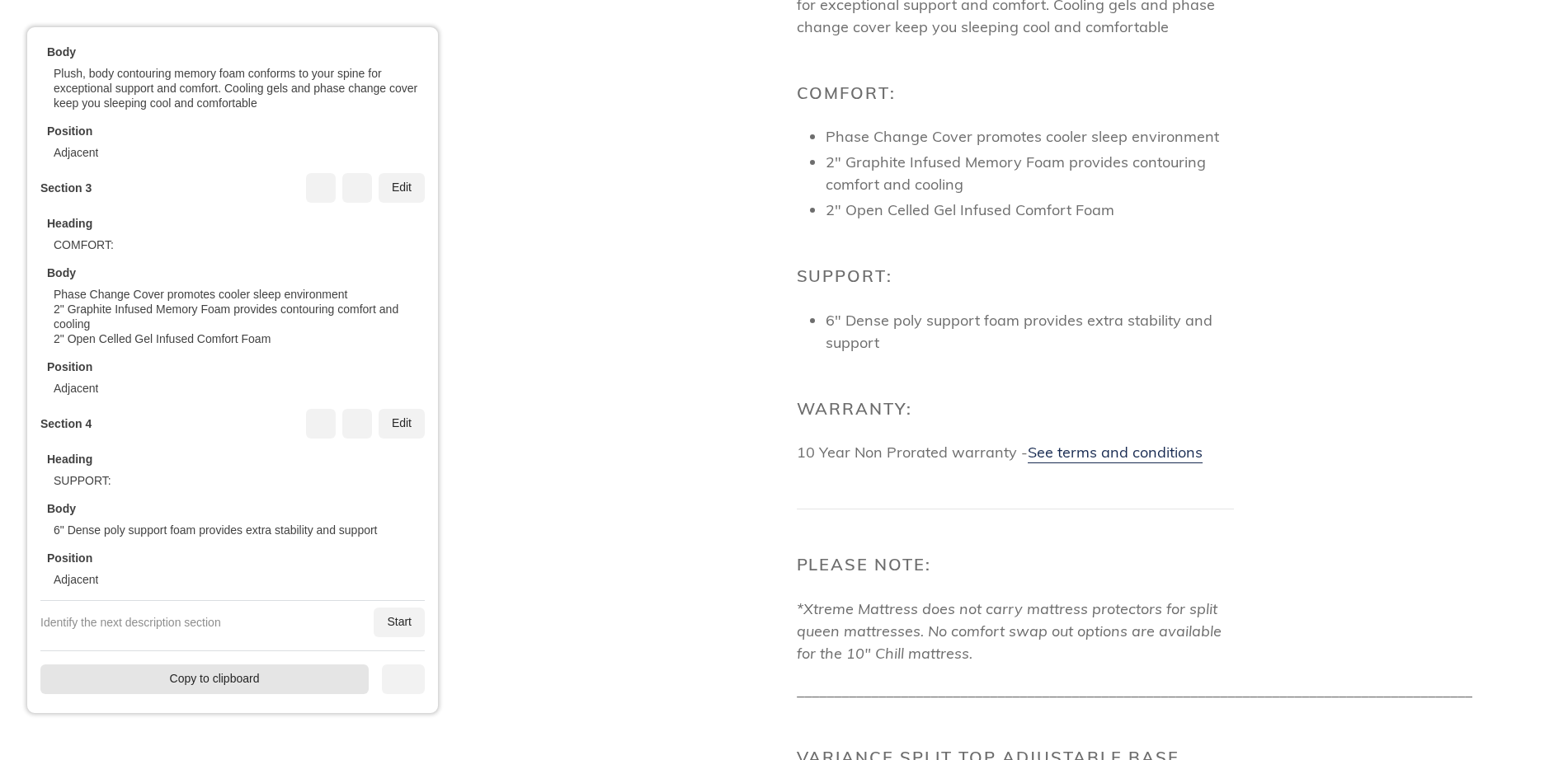 drag, startPoint x: 203, startPoint y: 678, endPoint x: 200, endPoint y: 512, distance: 166.0271 